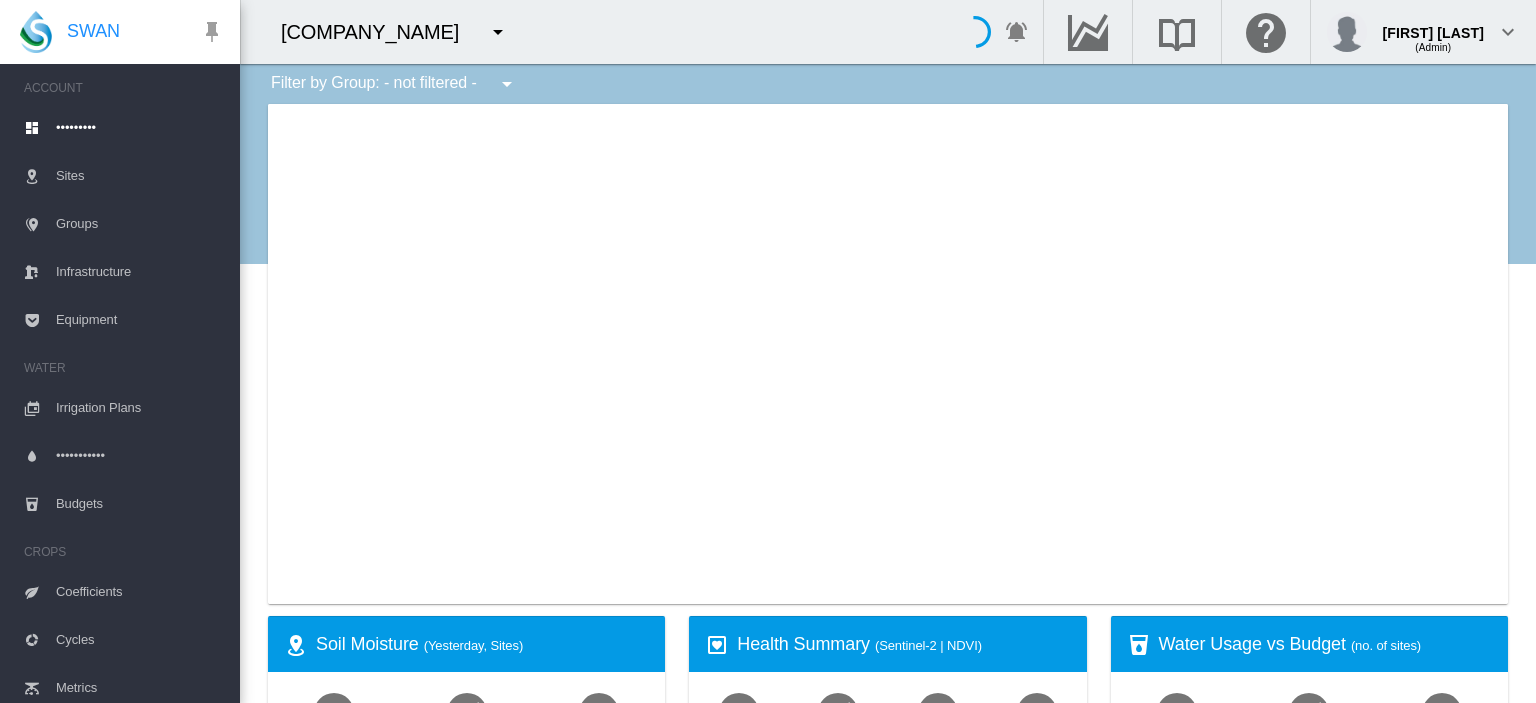 scroll, scrollTop: 0, scrollLeft: 0, axis: both 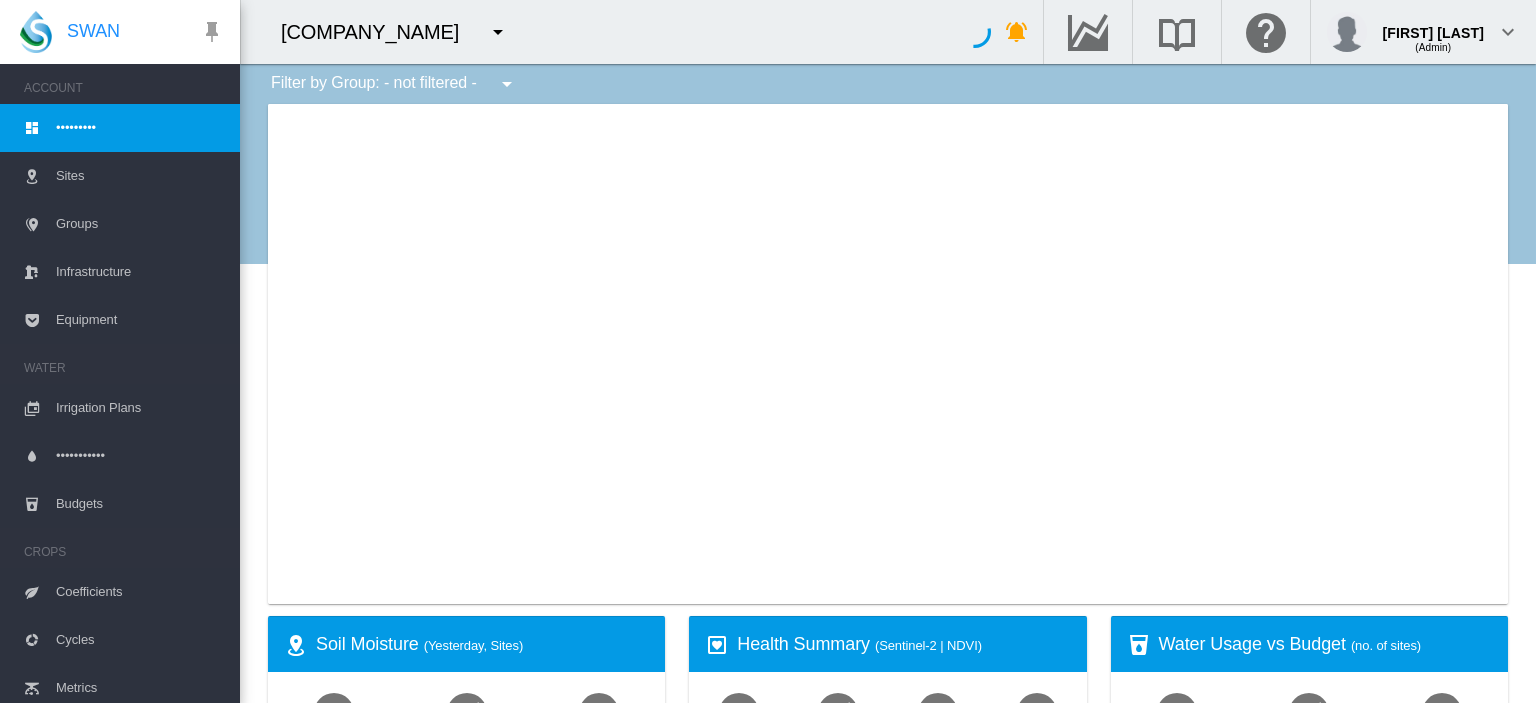 click at bounding box center [498, 32] 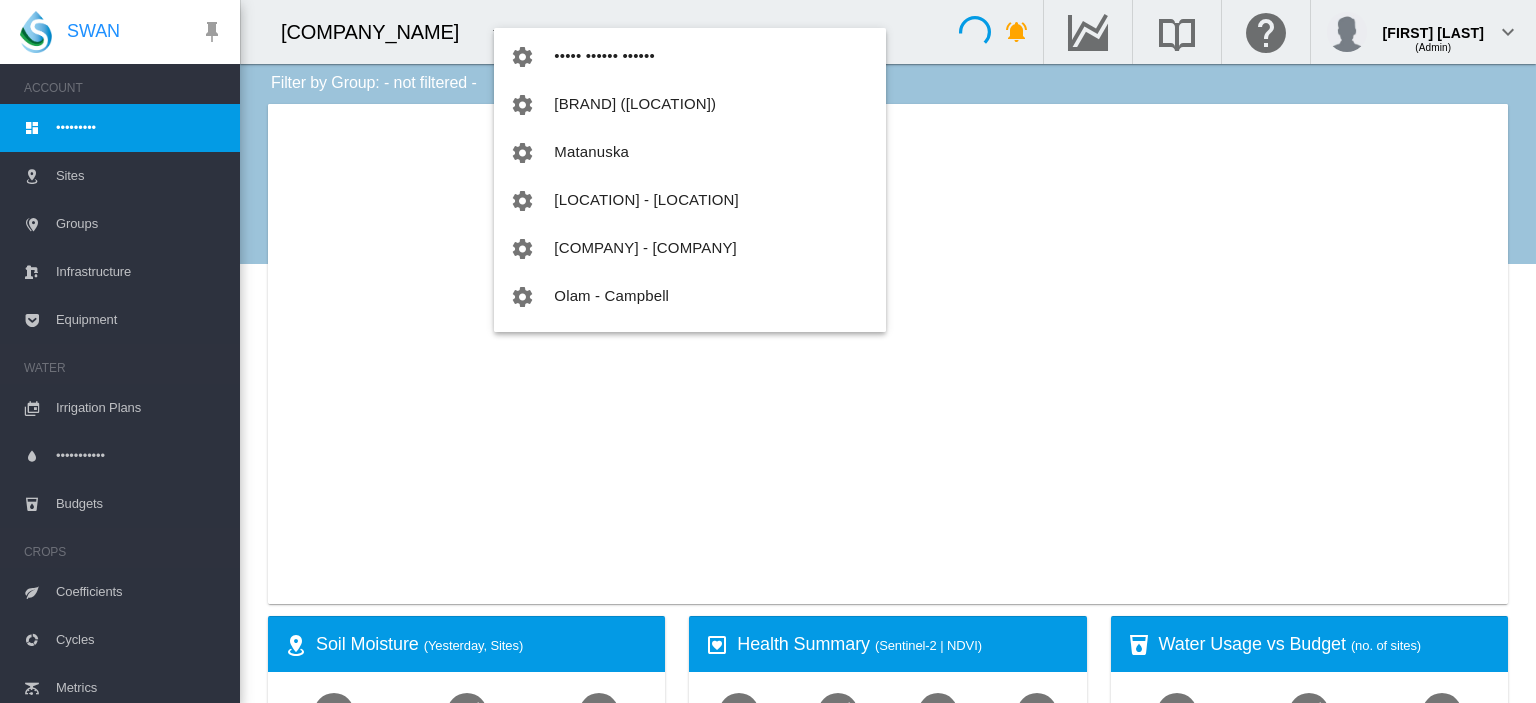 scroll, scrollTop: 1480, scrollLeft: 0, axis: vertical 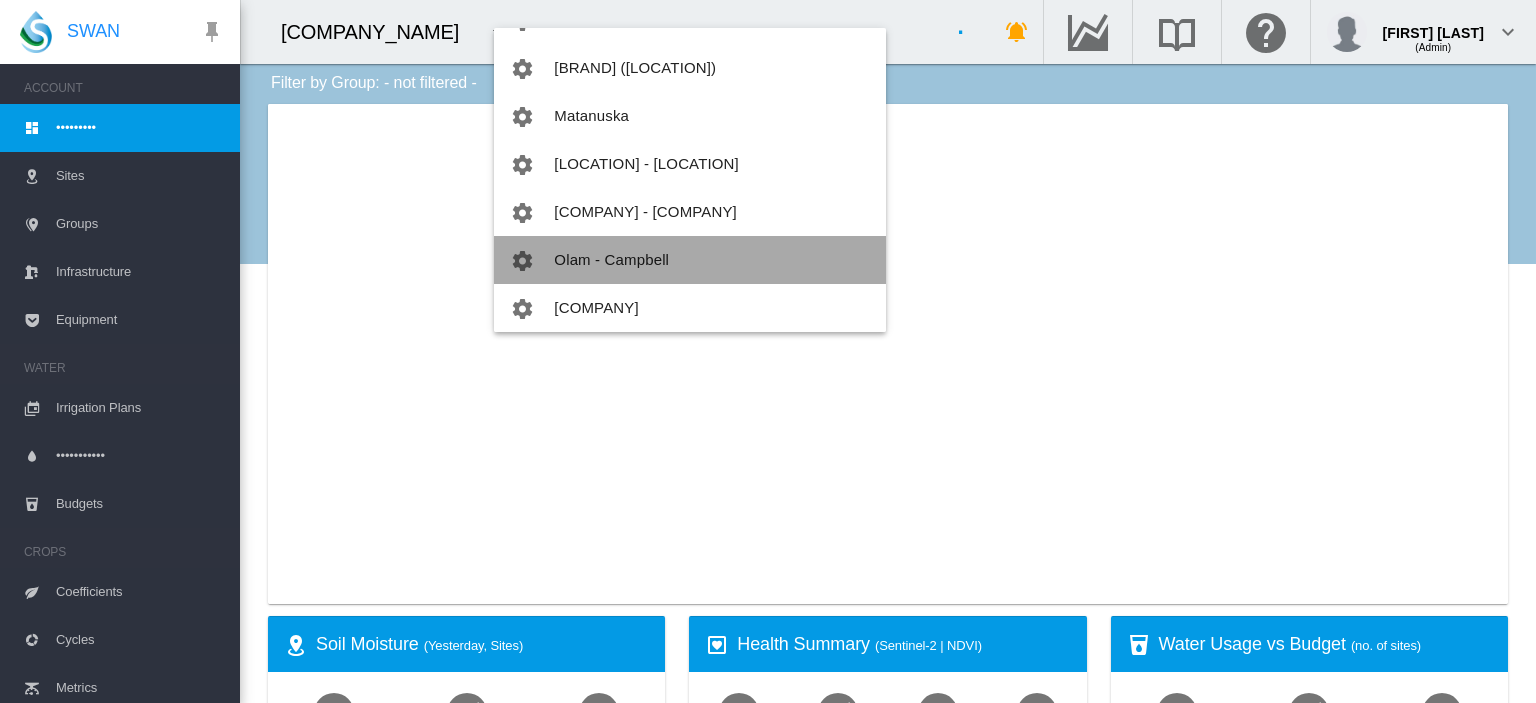 click on "Olam - Campbell" at bounding box center [611, 259] 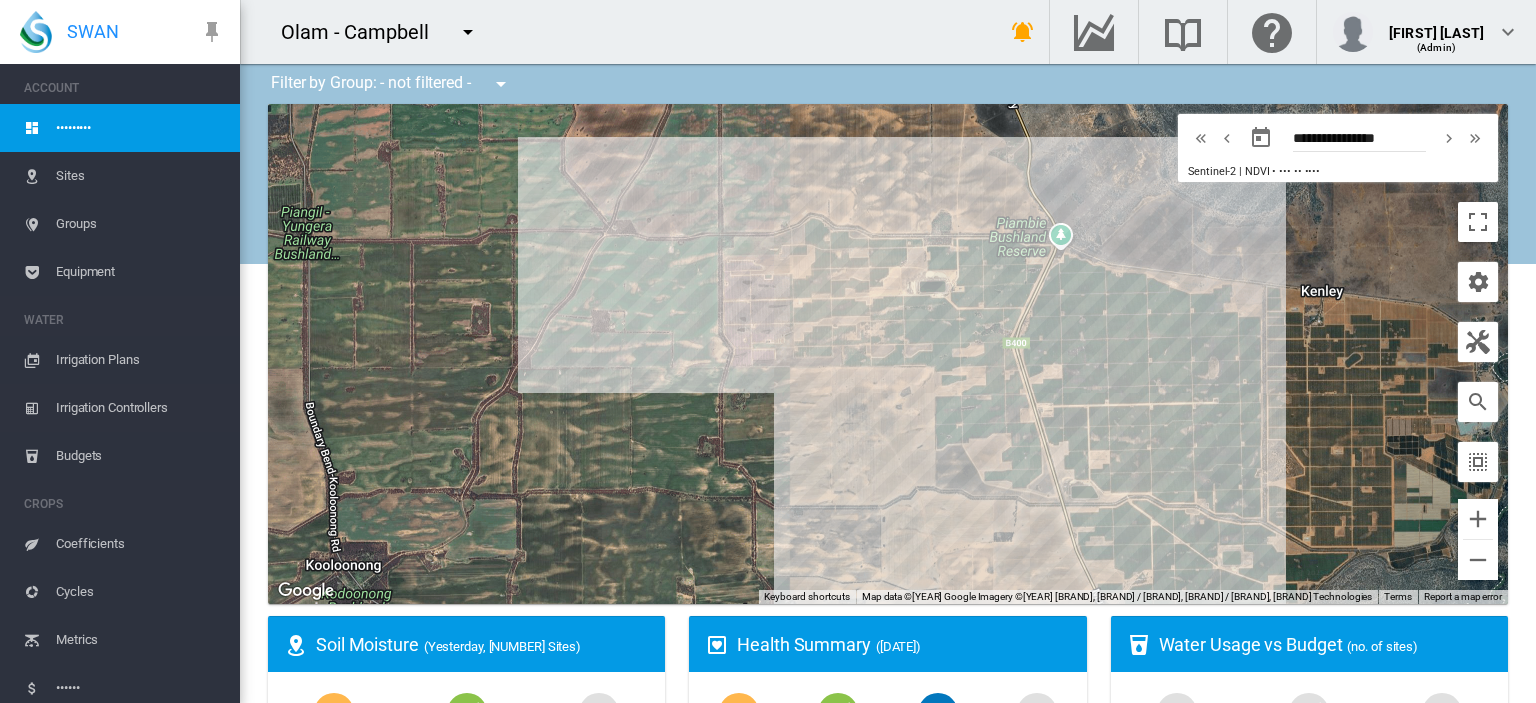 click on "Sites" at bounding box center [140, 176] 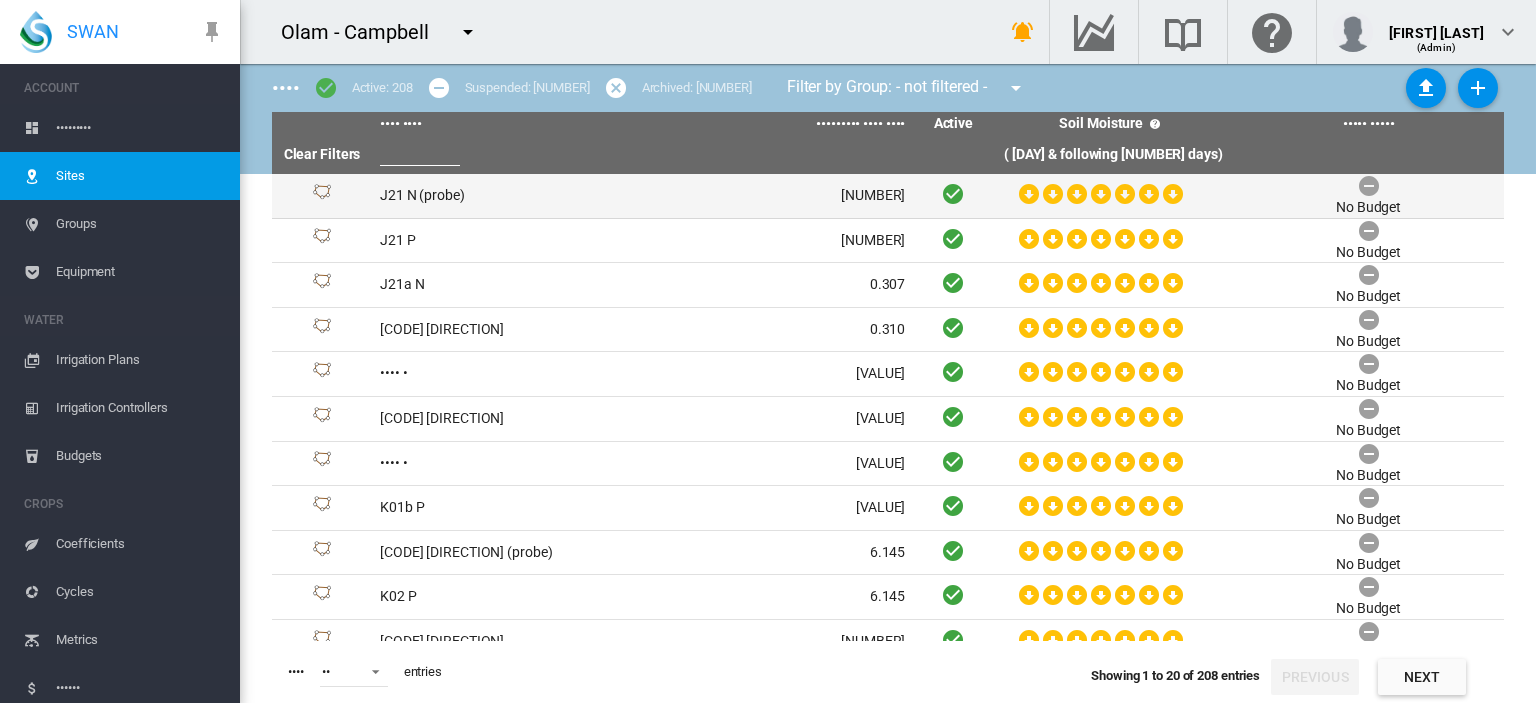 click on "J21 N (probe)" at bounding box center [507, 196] 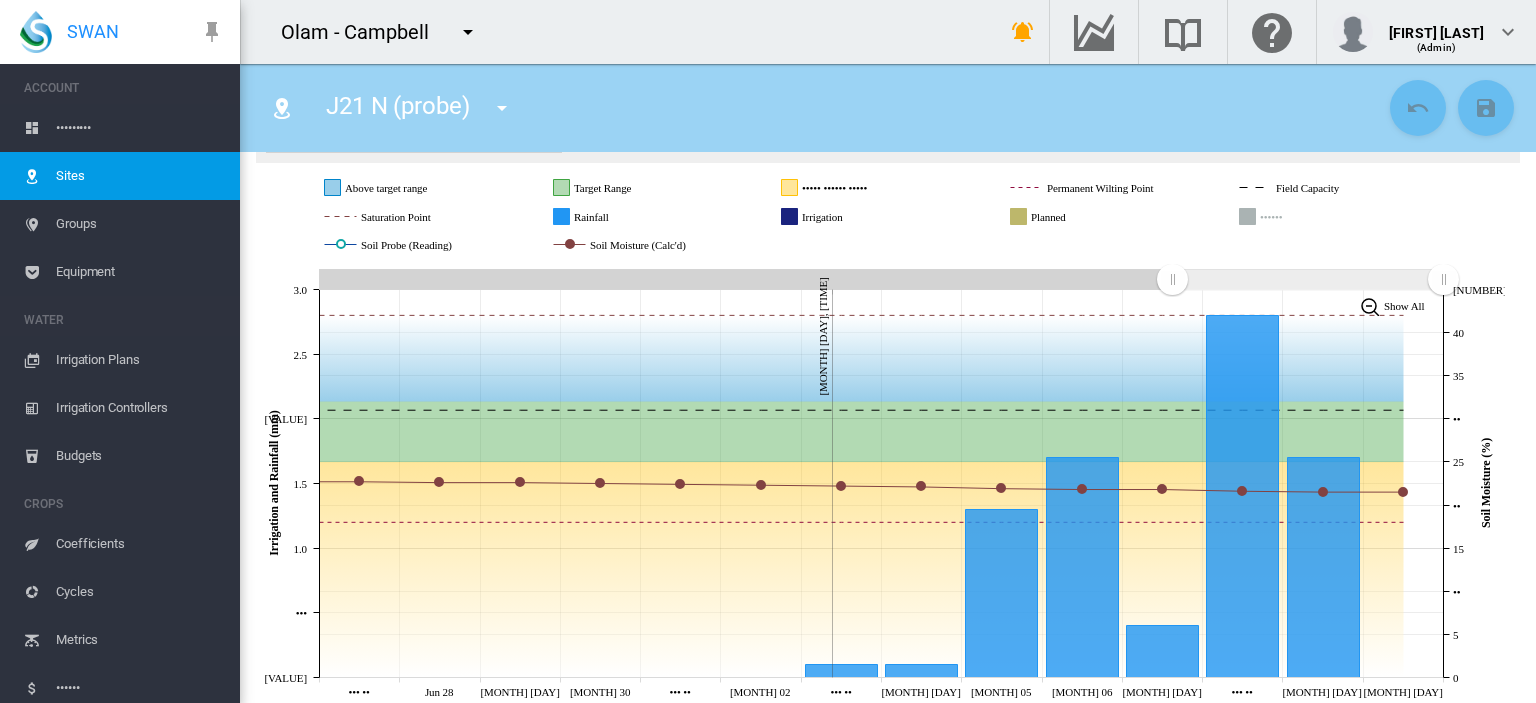 scroll, scrollTop: 293, scrollLeft: 0, axis: vertical 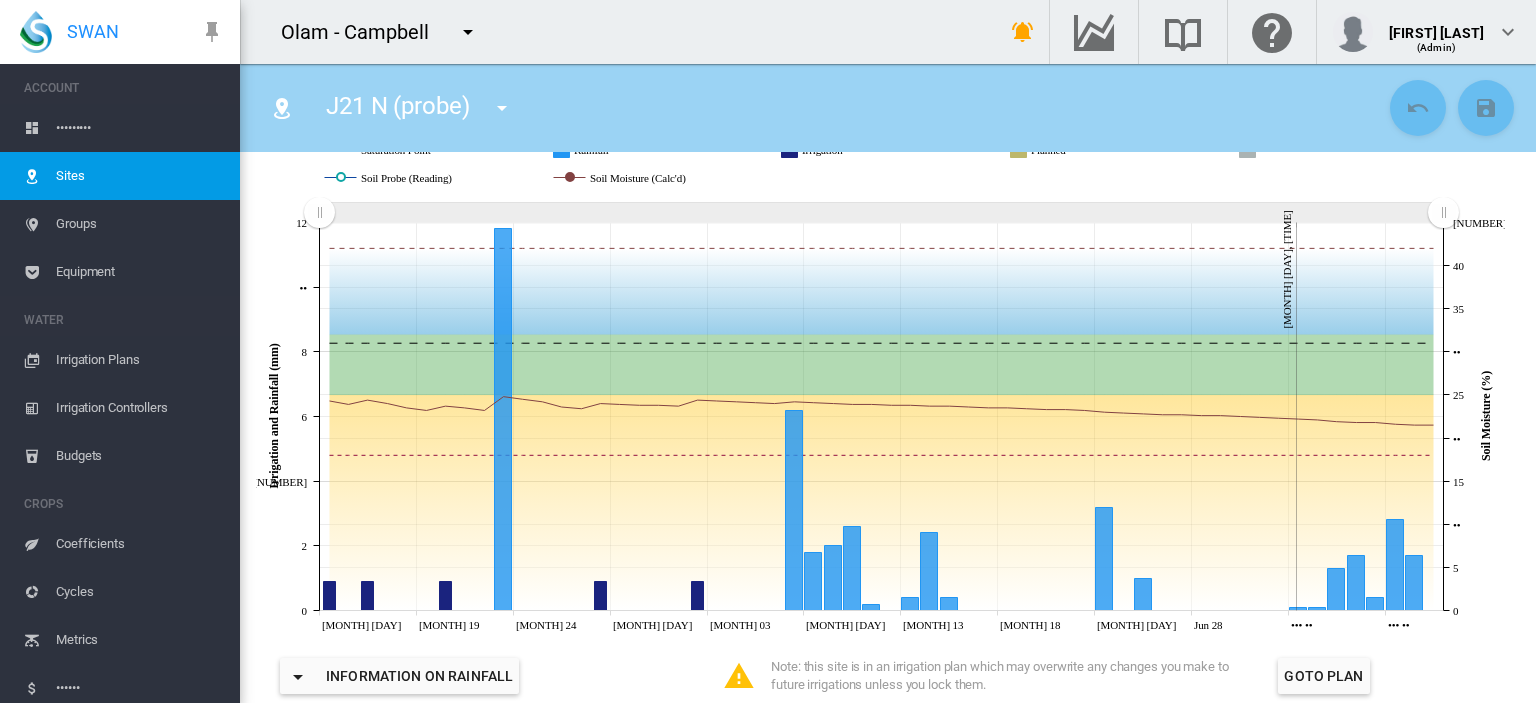 drag, startPoint x: 1166, startPoint y: 227, endPoint x: 295, endPoint y: 283, distance: 872.7984 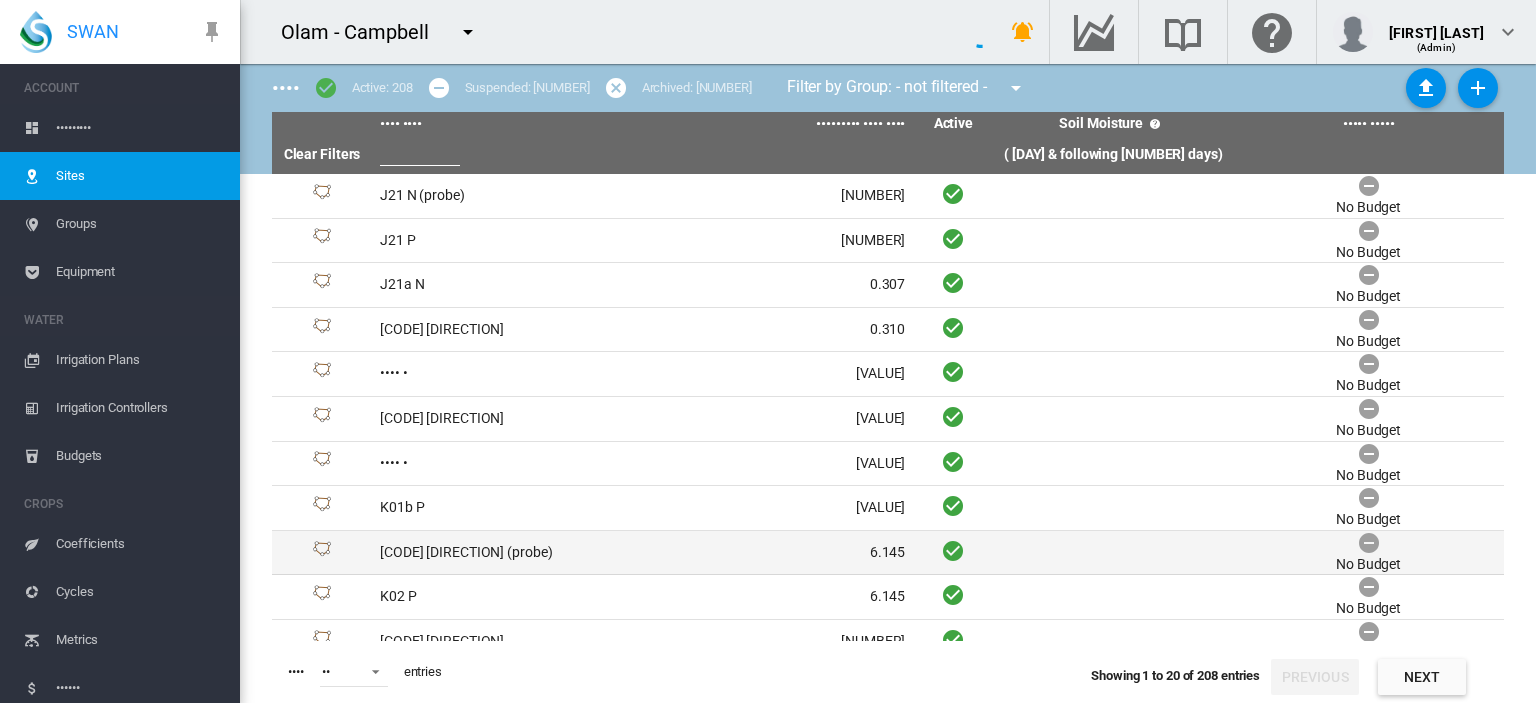 click on "[CODE] [DIRECTION] (probe)" at bounding box center [507, 196] 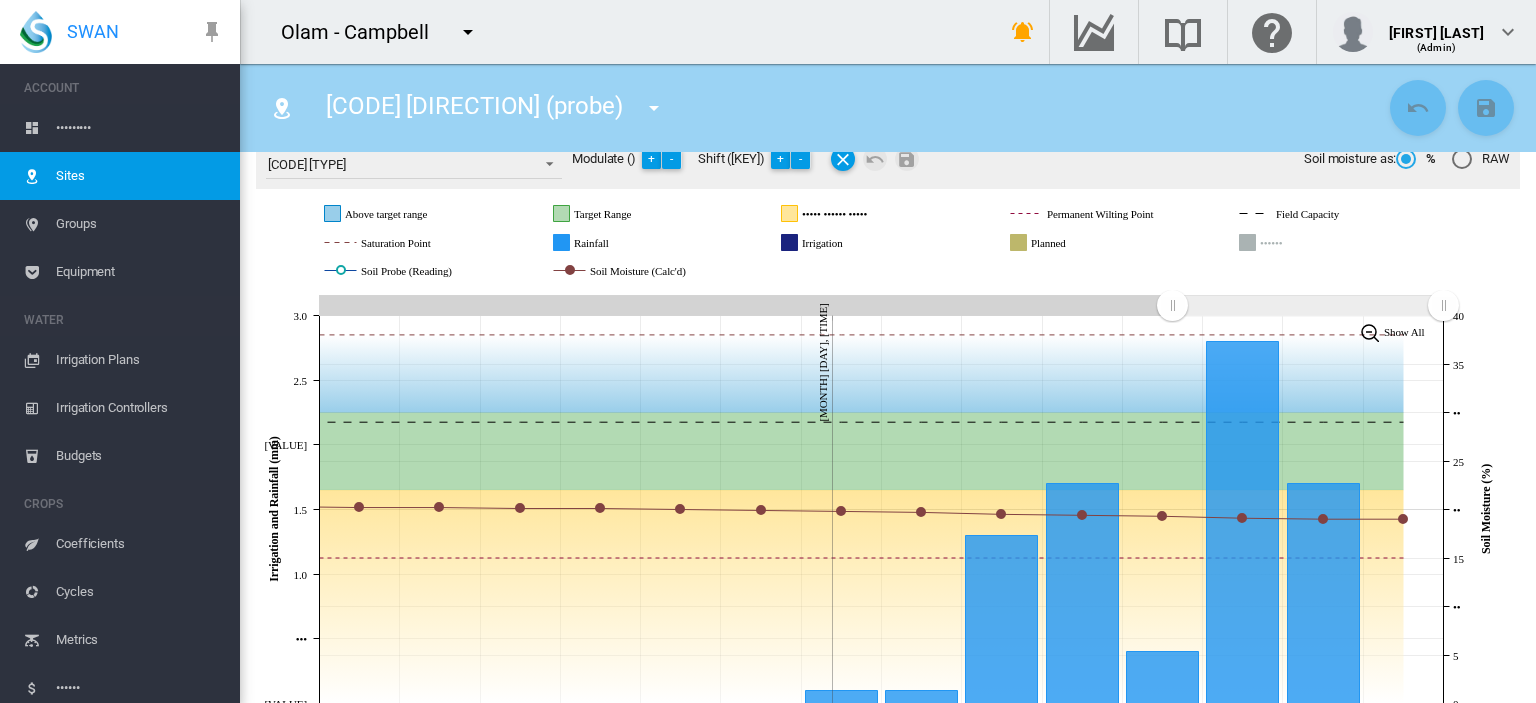 scroll, scrollTop: 240, scrollLeft: 0, axis: vertical 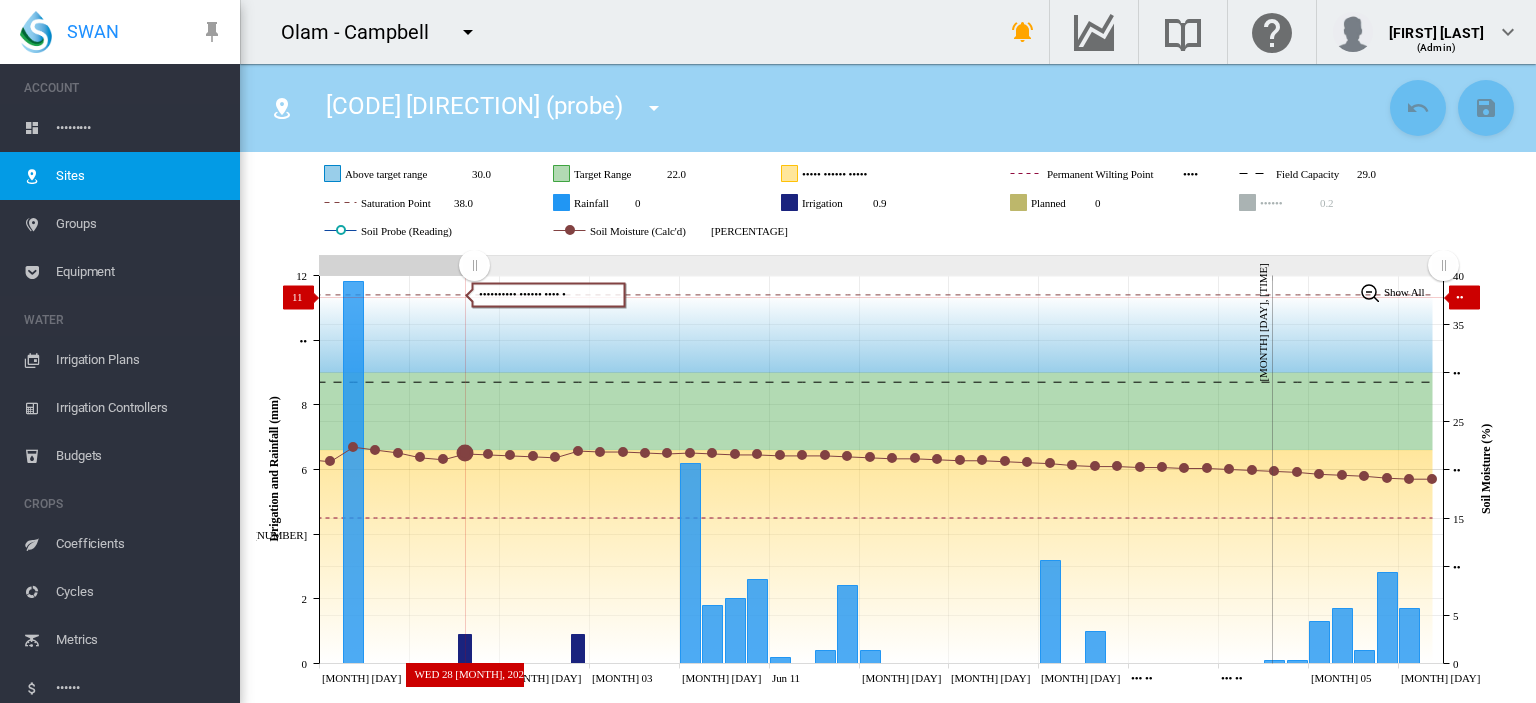 drag, startPoint x: 1169, startPoint y: 283, endPoint x: 474, endPoint y: 309, distance: 695.48615 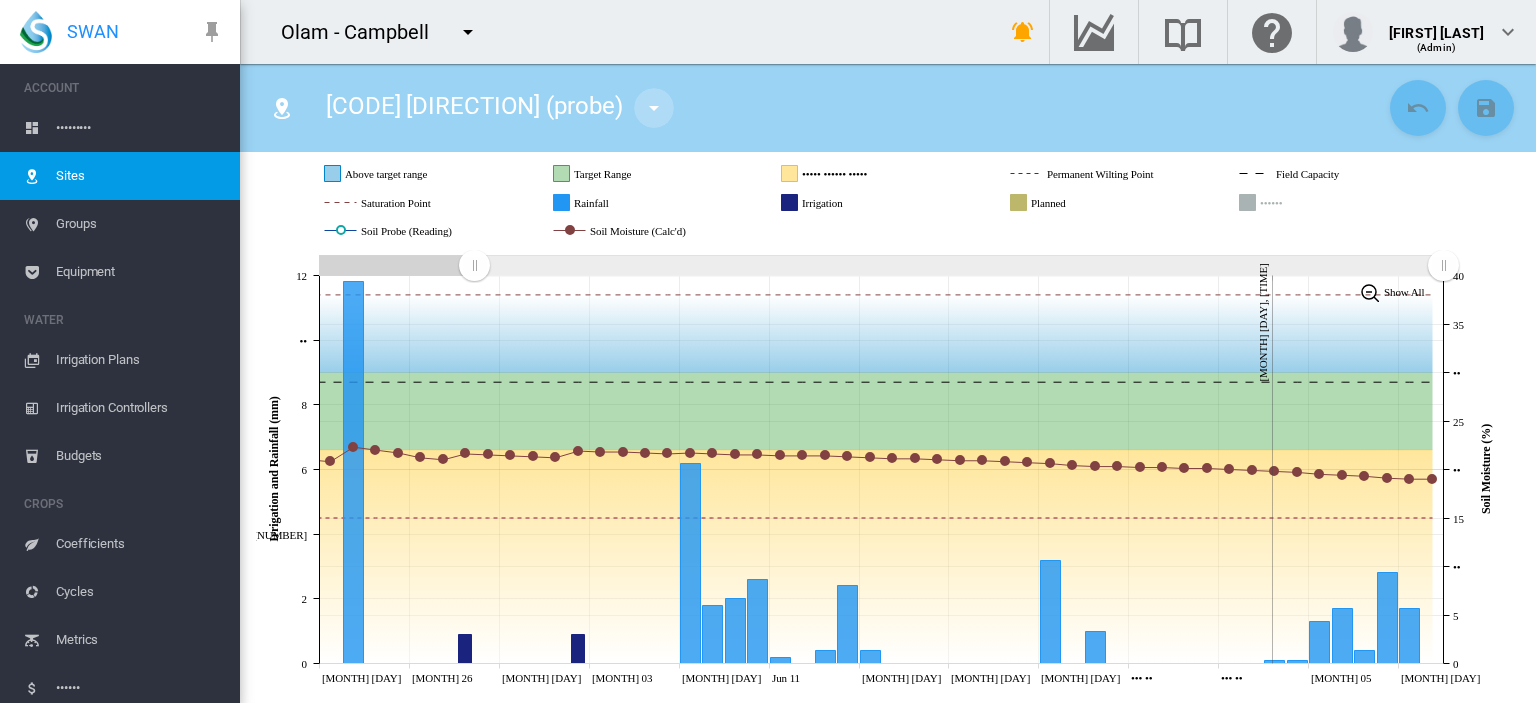 click at bounding box center (654, 108) 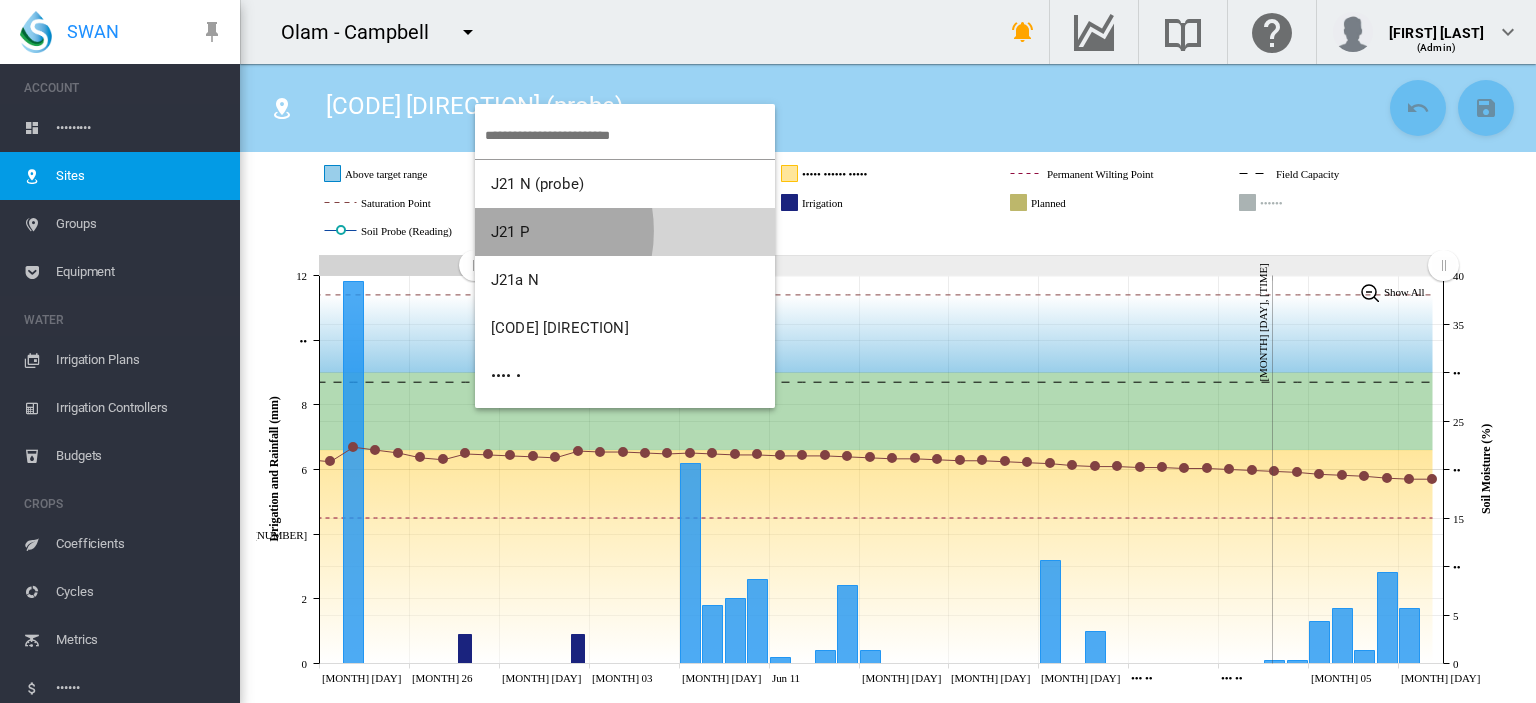 click on "J21 P" at bounding box center (510, 232) 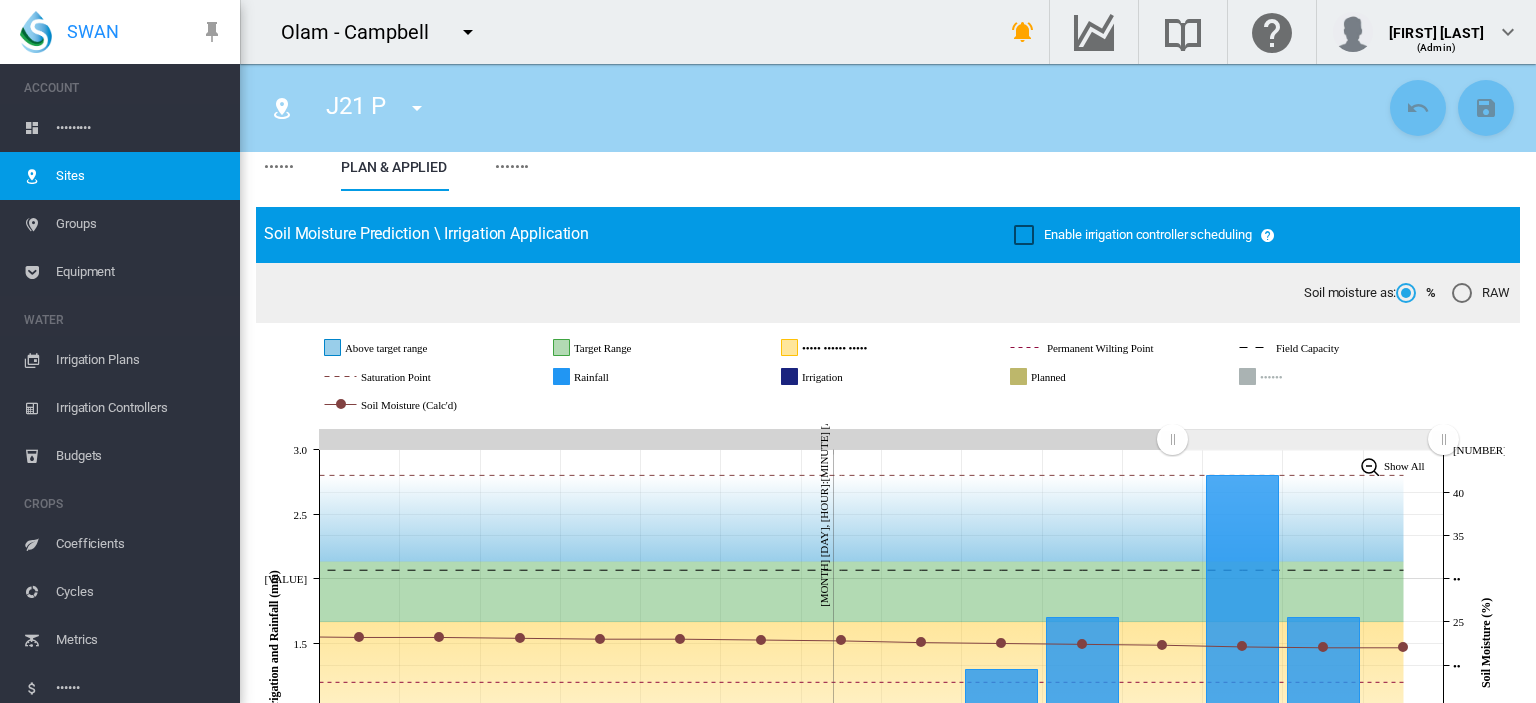 scroll, scrollTop: 226, scrollLeft: 0, axis: vertical 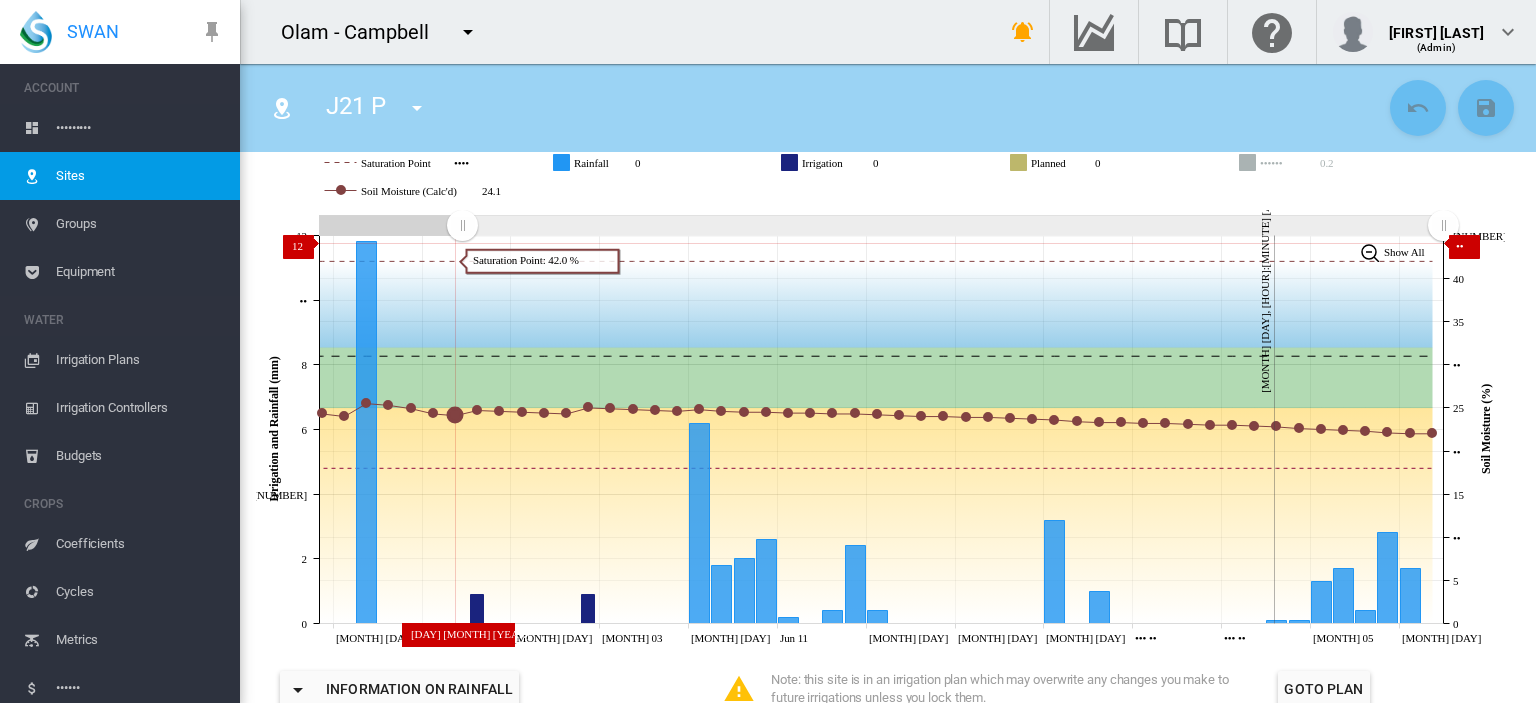 drag, startPoint x: 1174, startPoint y: 241, endPoint x: 462, endPoint y: 255, distance: 712.13763 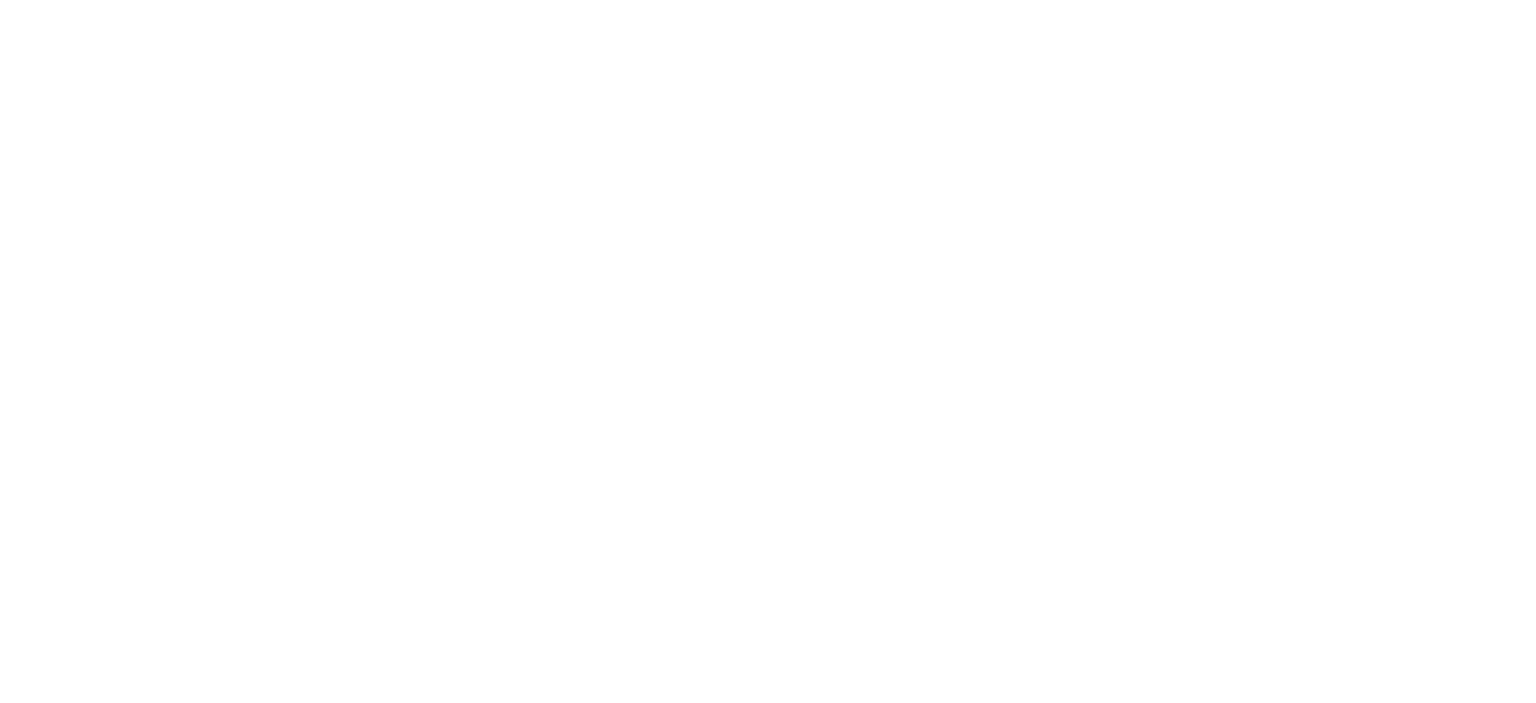 scroll, scrollTop: 0, scrollLeft: 0, axis: both 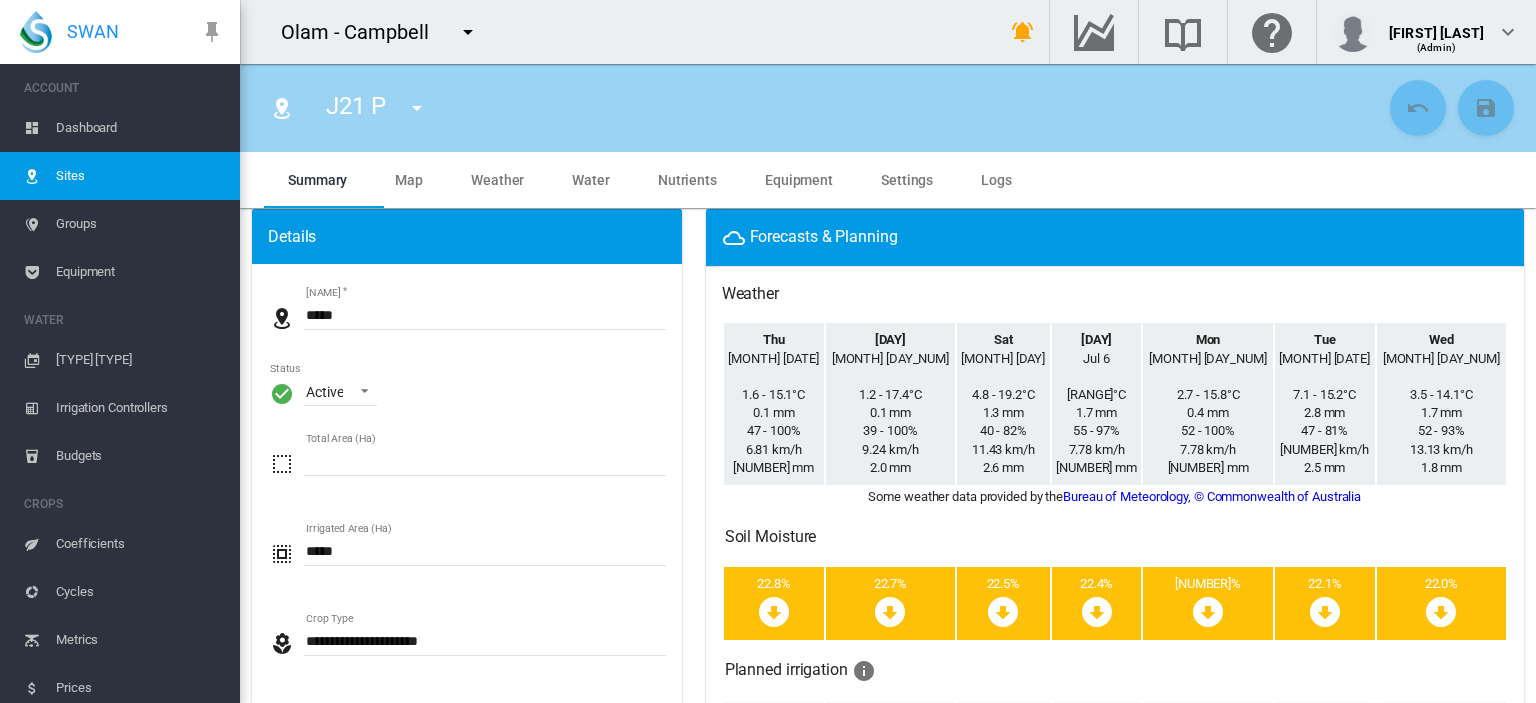 click at bounding box center [468, 32] 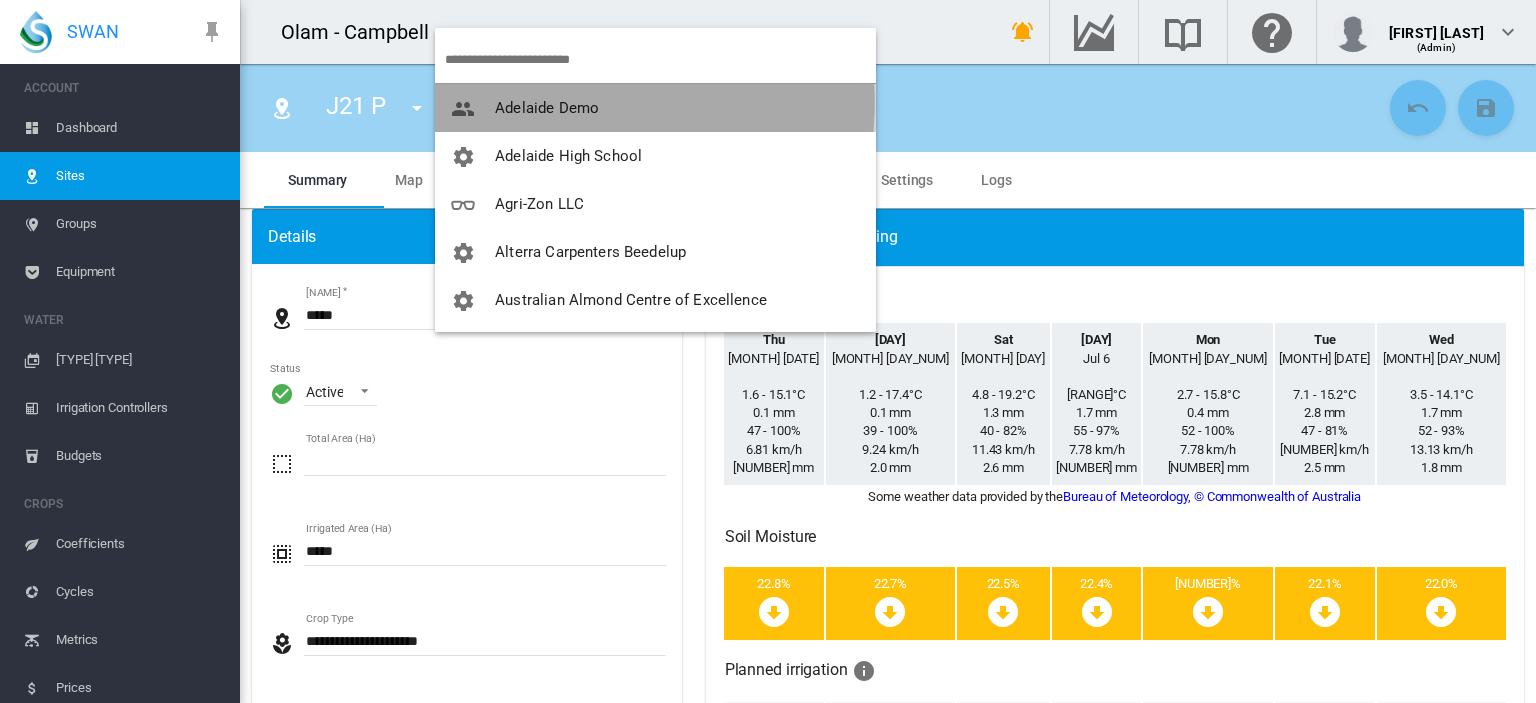 click on "Adelaide Demo" at bounding box center [547, 108] 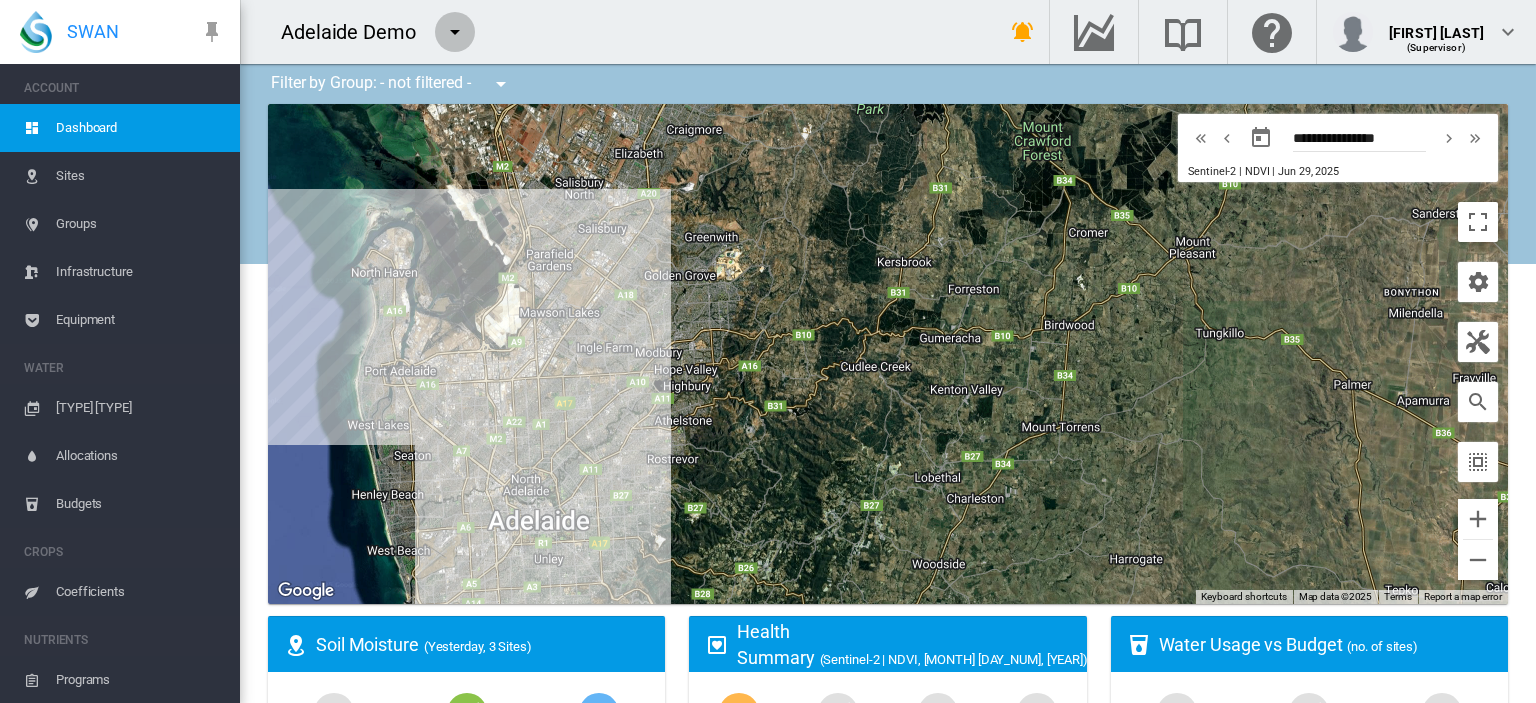 click at bounding box center [455, 32] 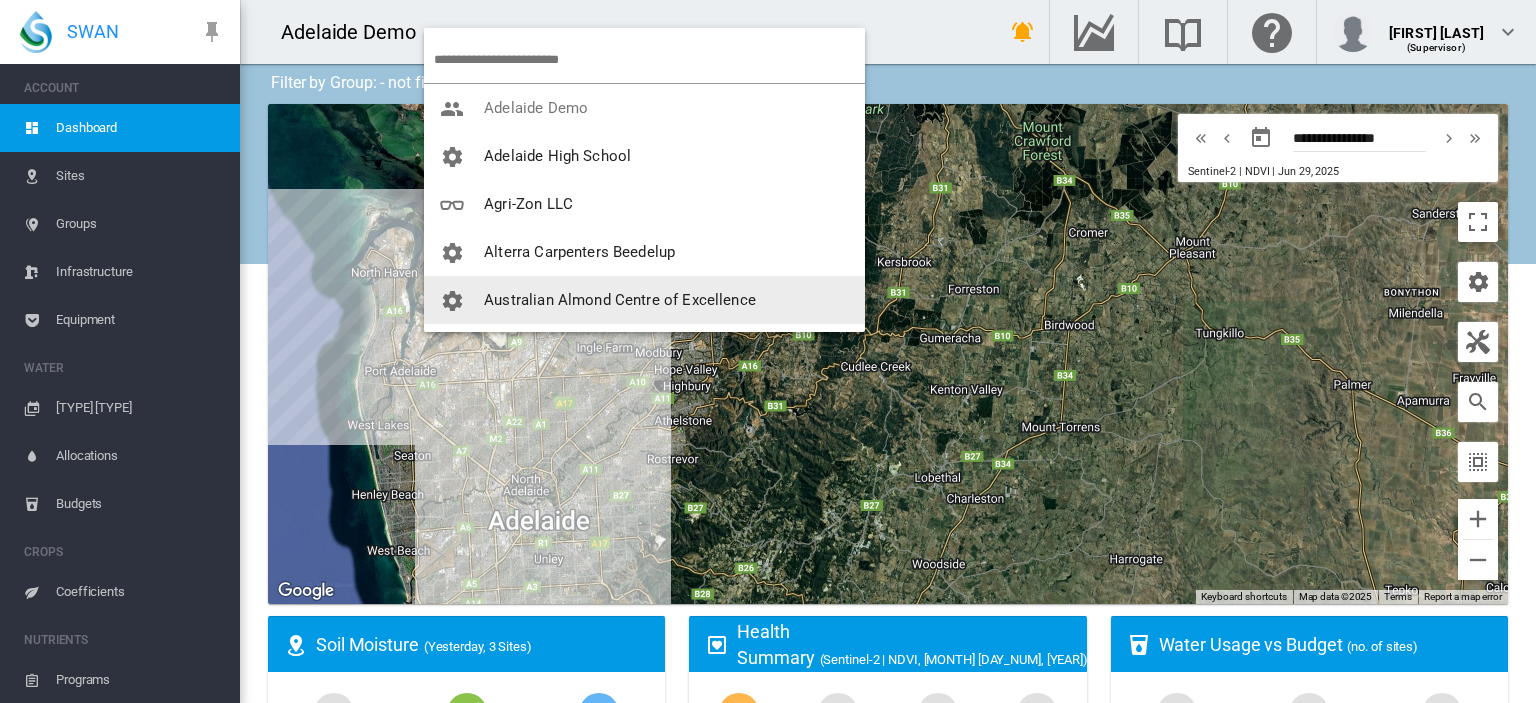 scroll, scrollTop: 40, scrollLeft: 0, axis: vertical 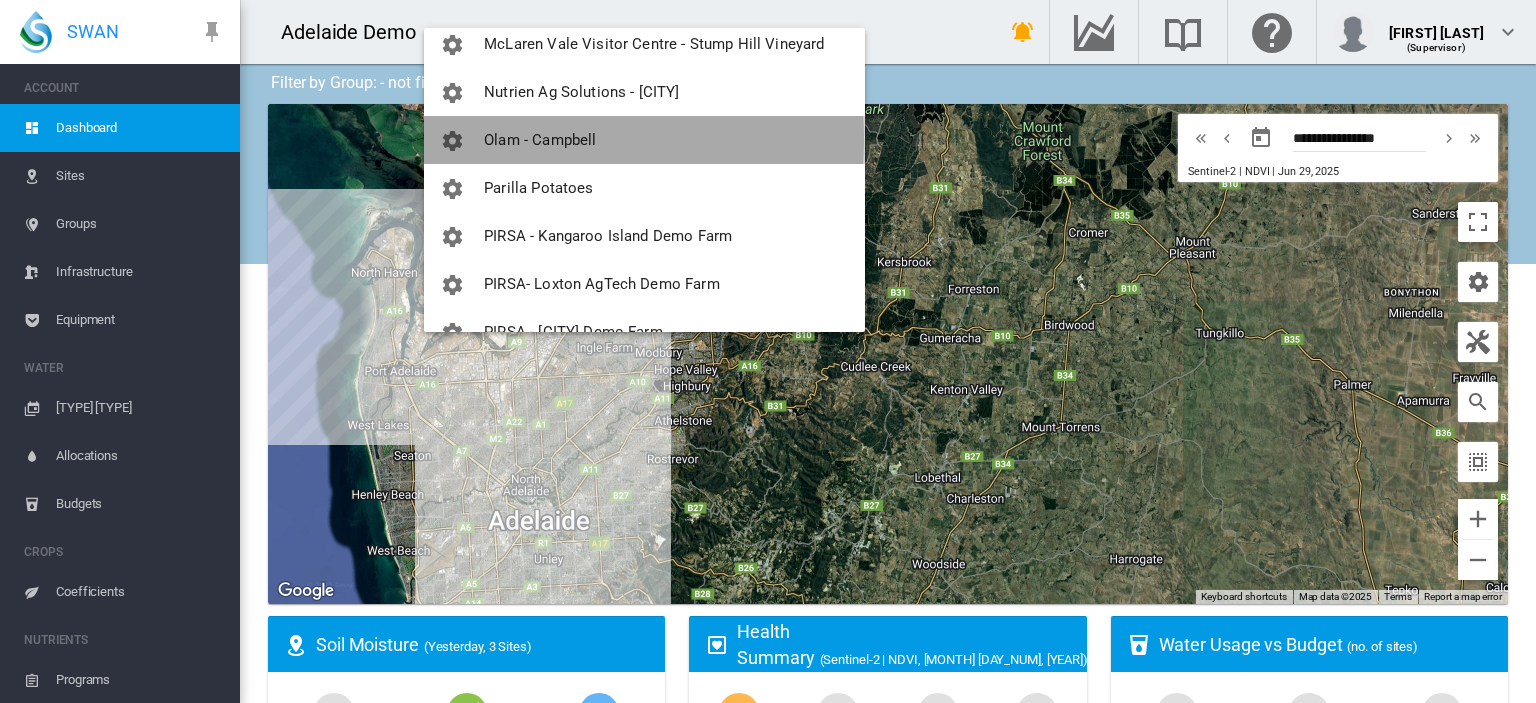 click on "Olam - Campbell" at bounding box center (540, 140) 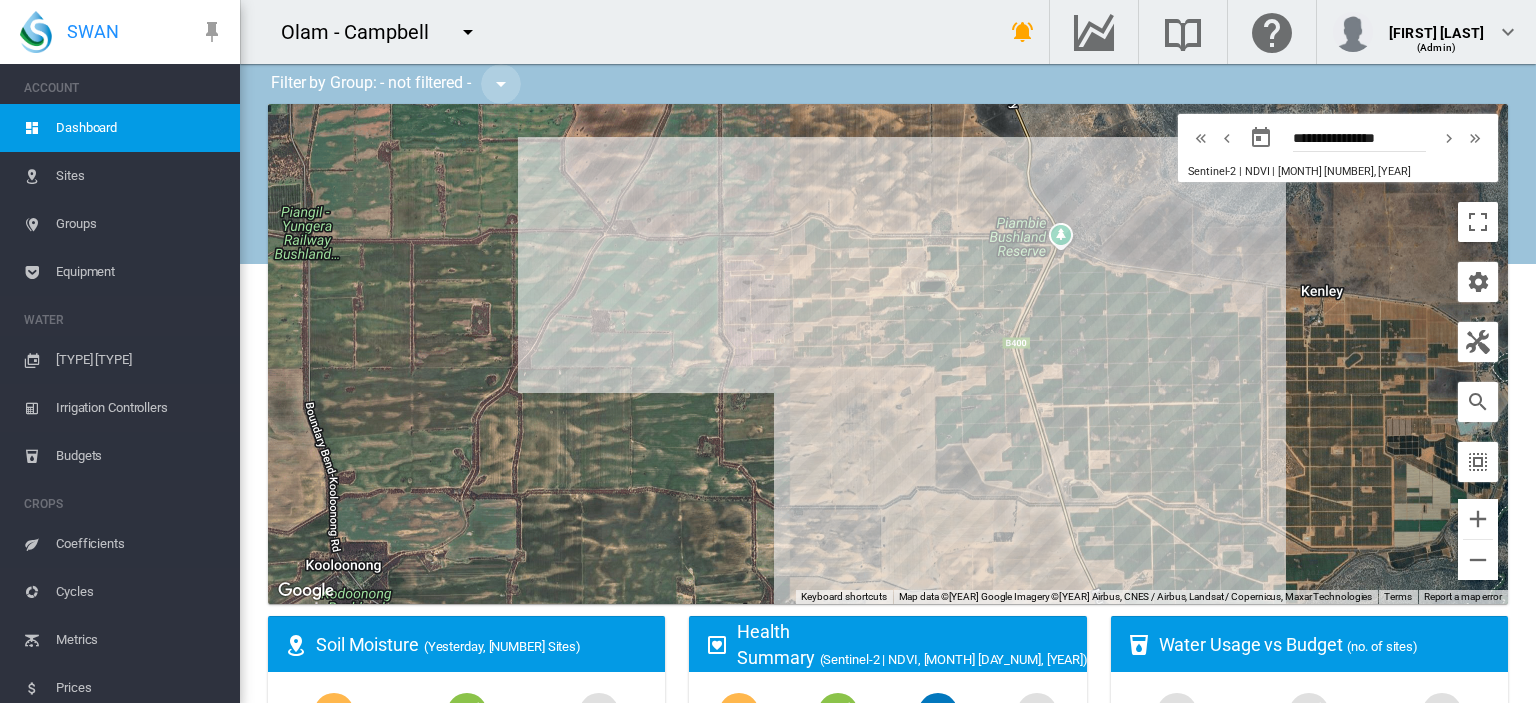 click at bounding box center [501, 84] 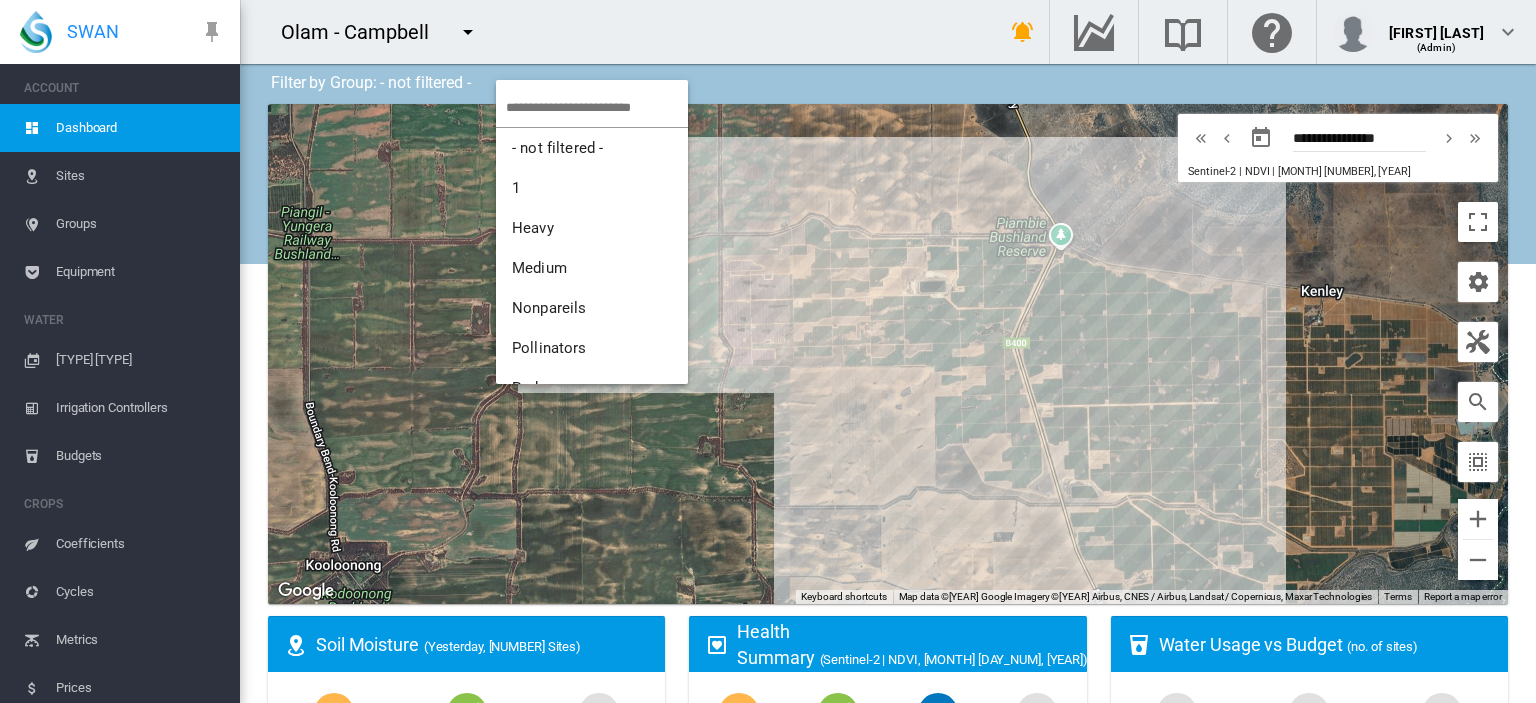 click at bounding box center (768, 351) 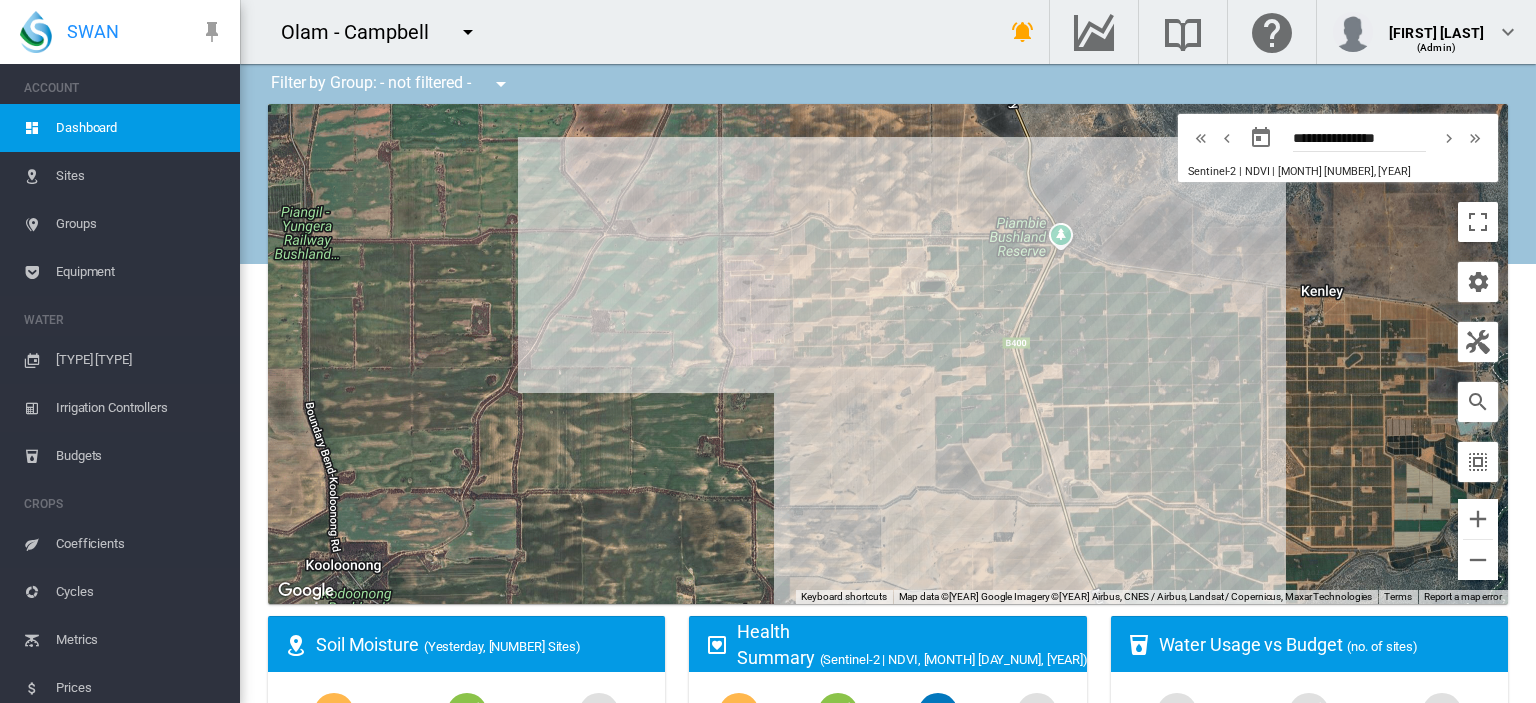 click on "Sites" at bounding box center (140, 176) 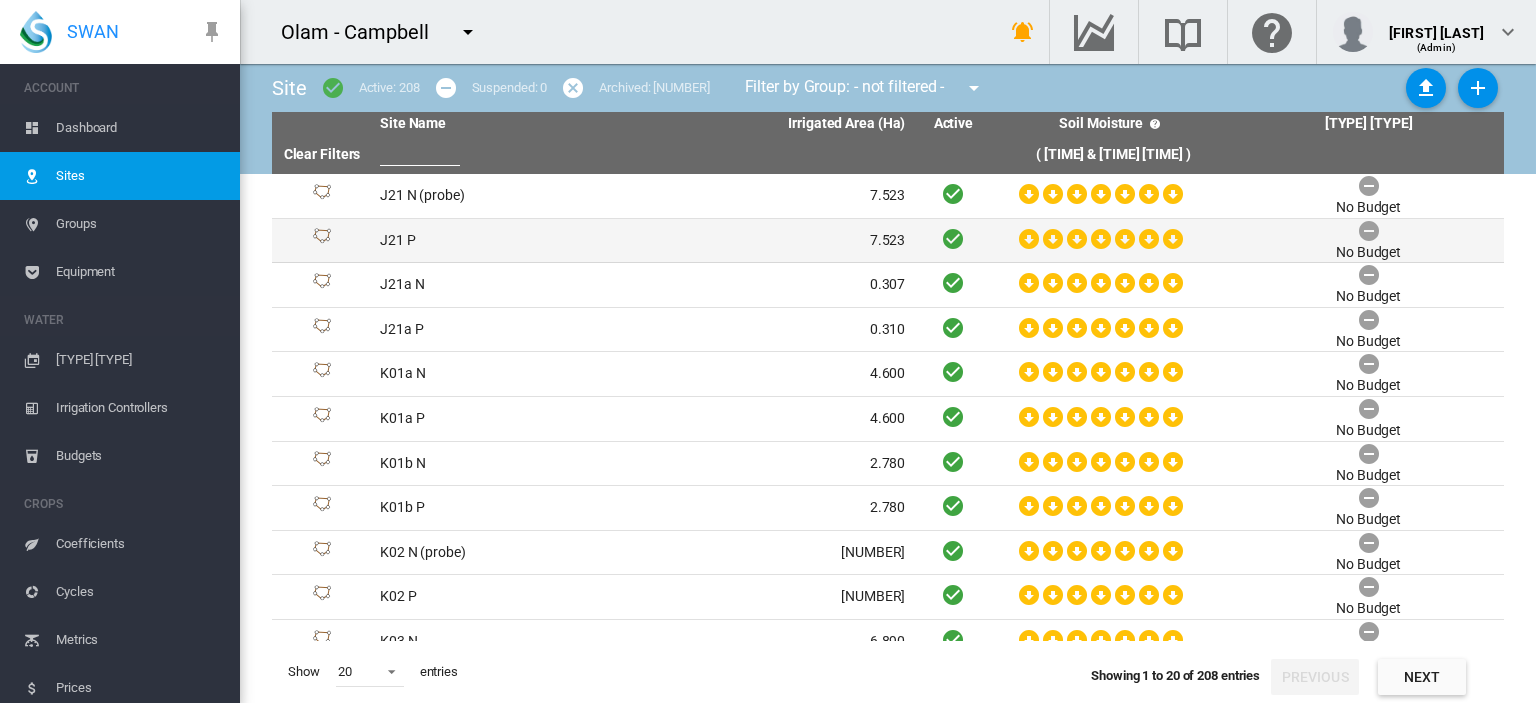 click on "J21 P" at bounding box center [507, 196] 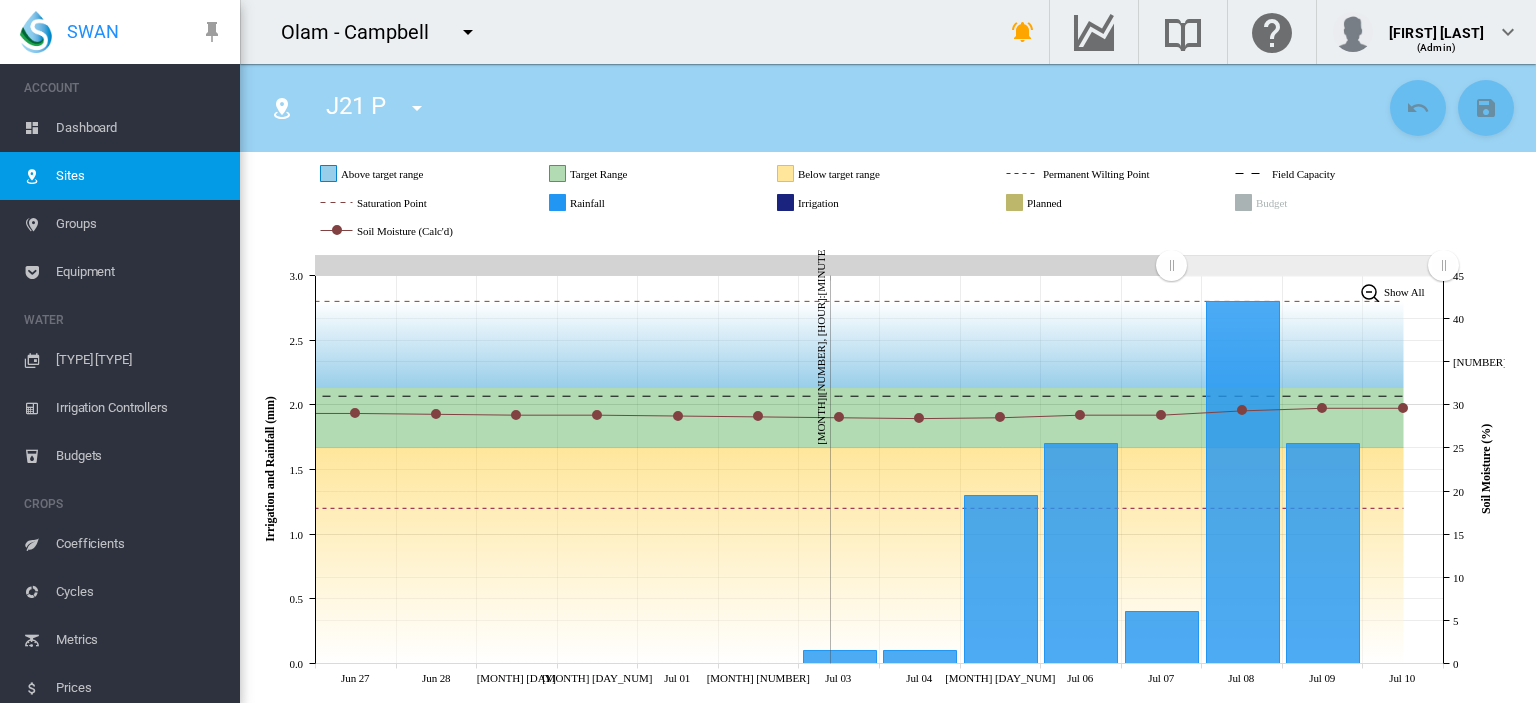 scroll, scrollTop: 293, scrollLeft: 0, axis: vertical 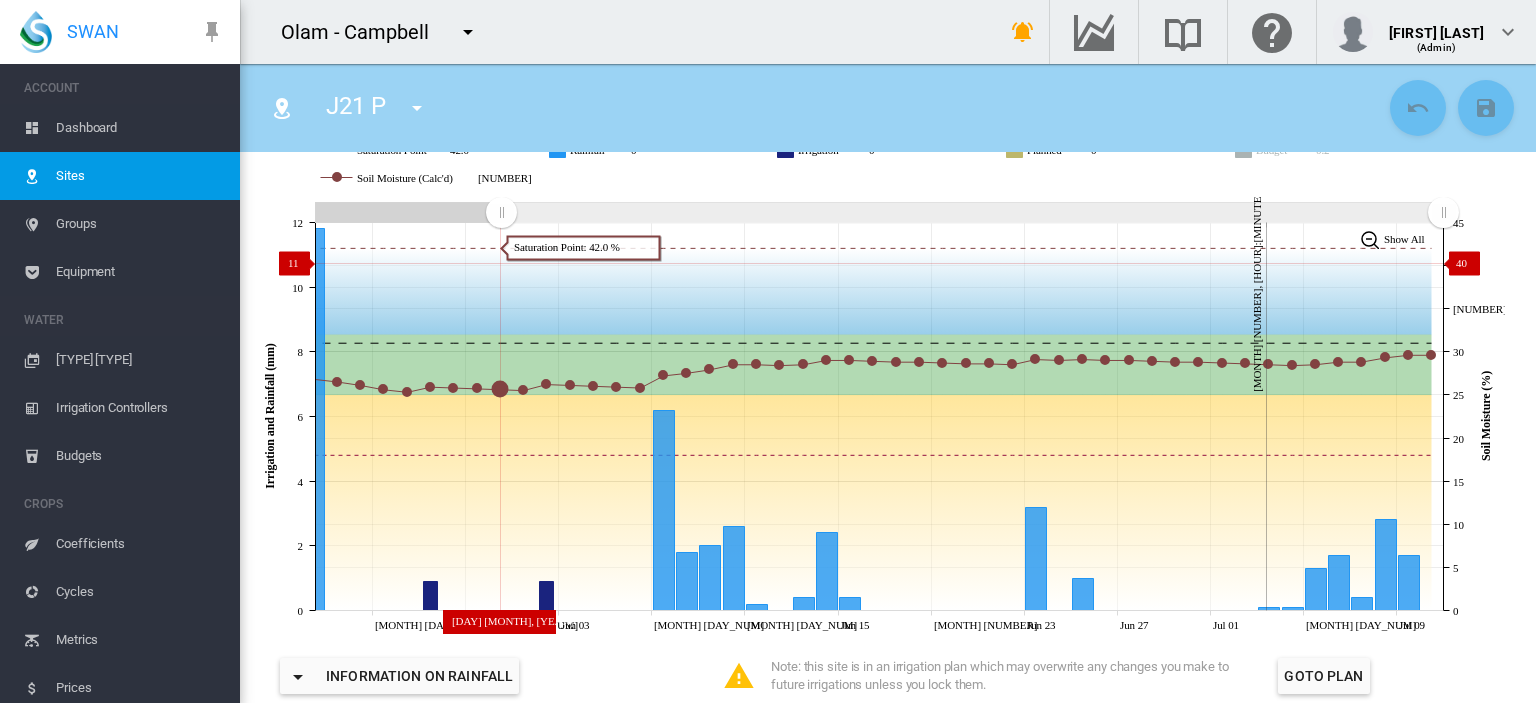 drag, startPoint x: 1176, startPoint y: 228, endPoint x: 511, endPoint y: 273, distance: 666.5208 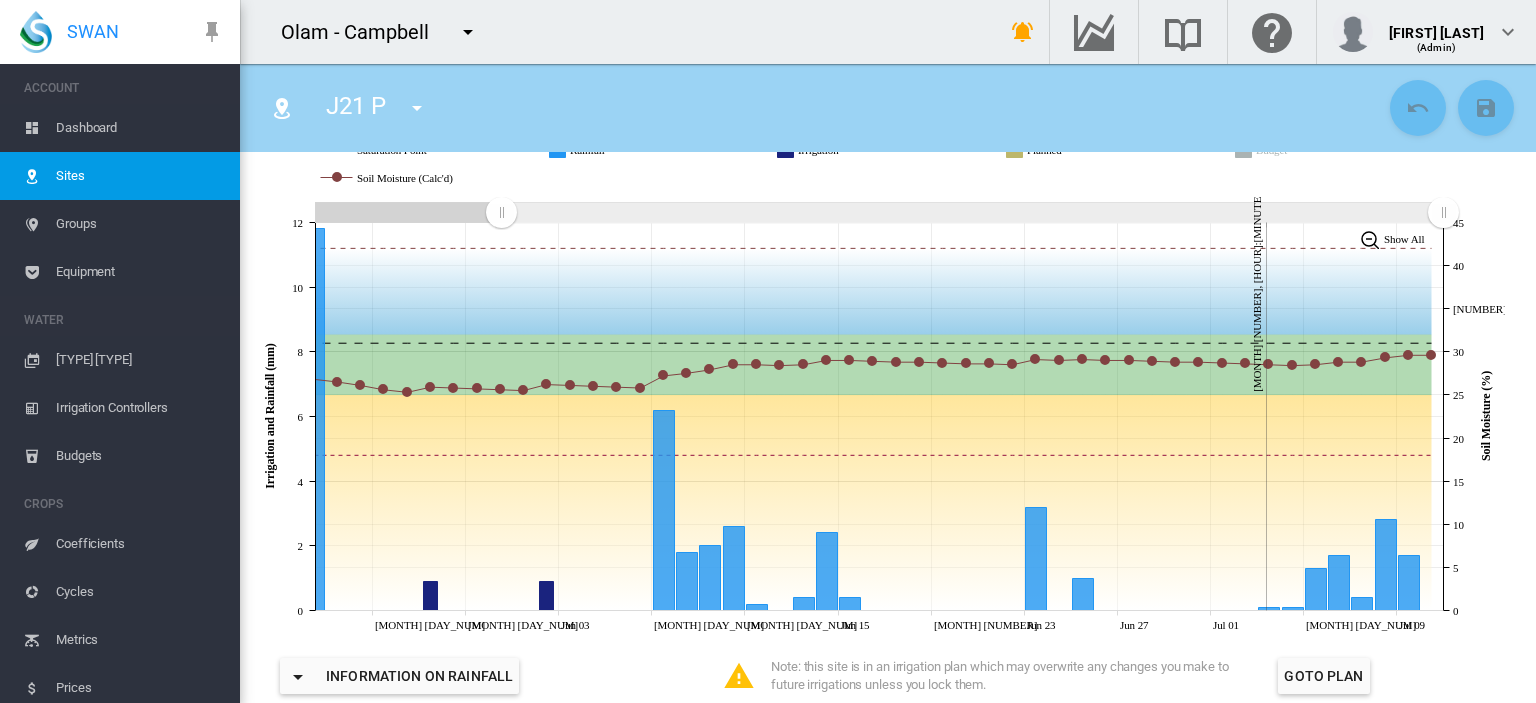 scroll, scrollTop: 0, scrollLeft: 0, axis: both 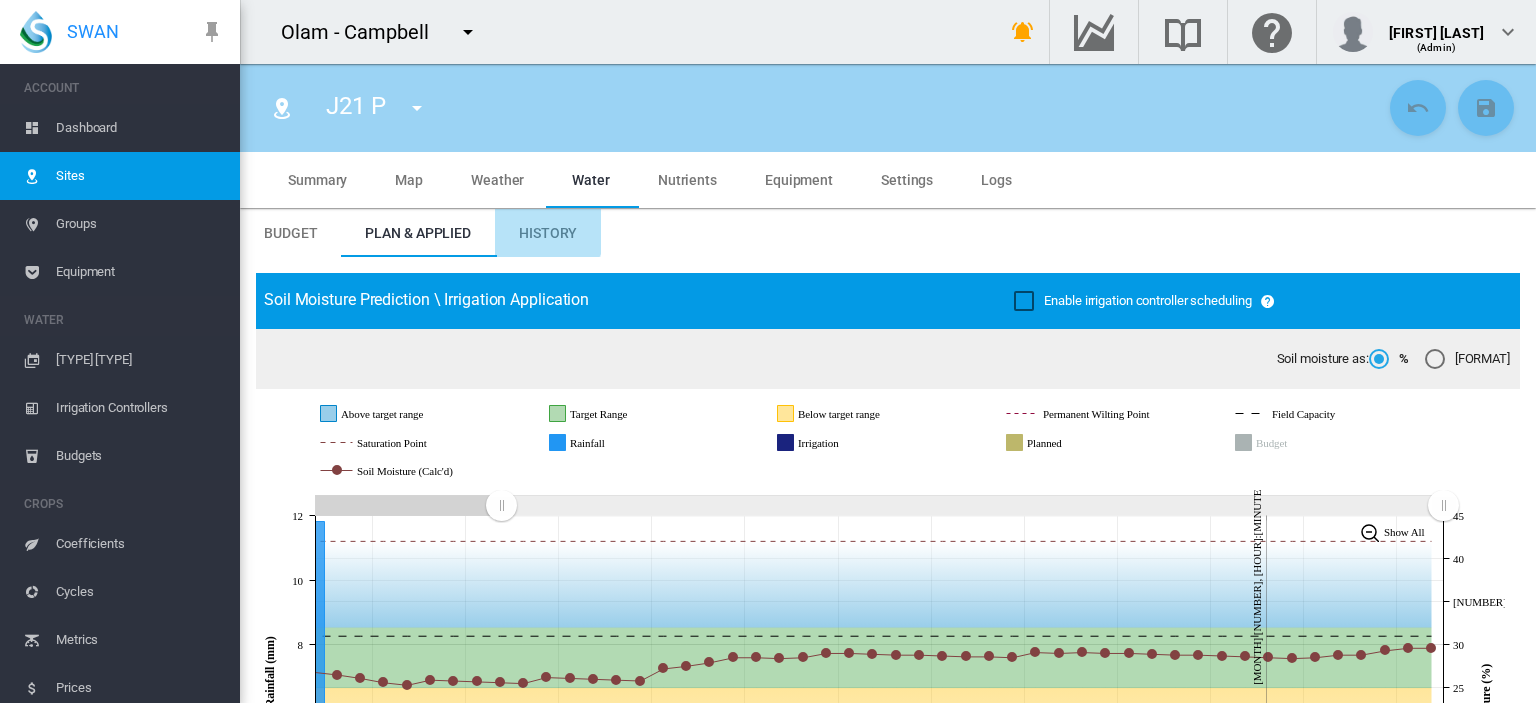 click on "•••••••" at bounding box center (548, 233) 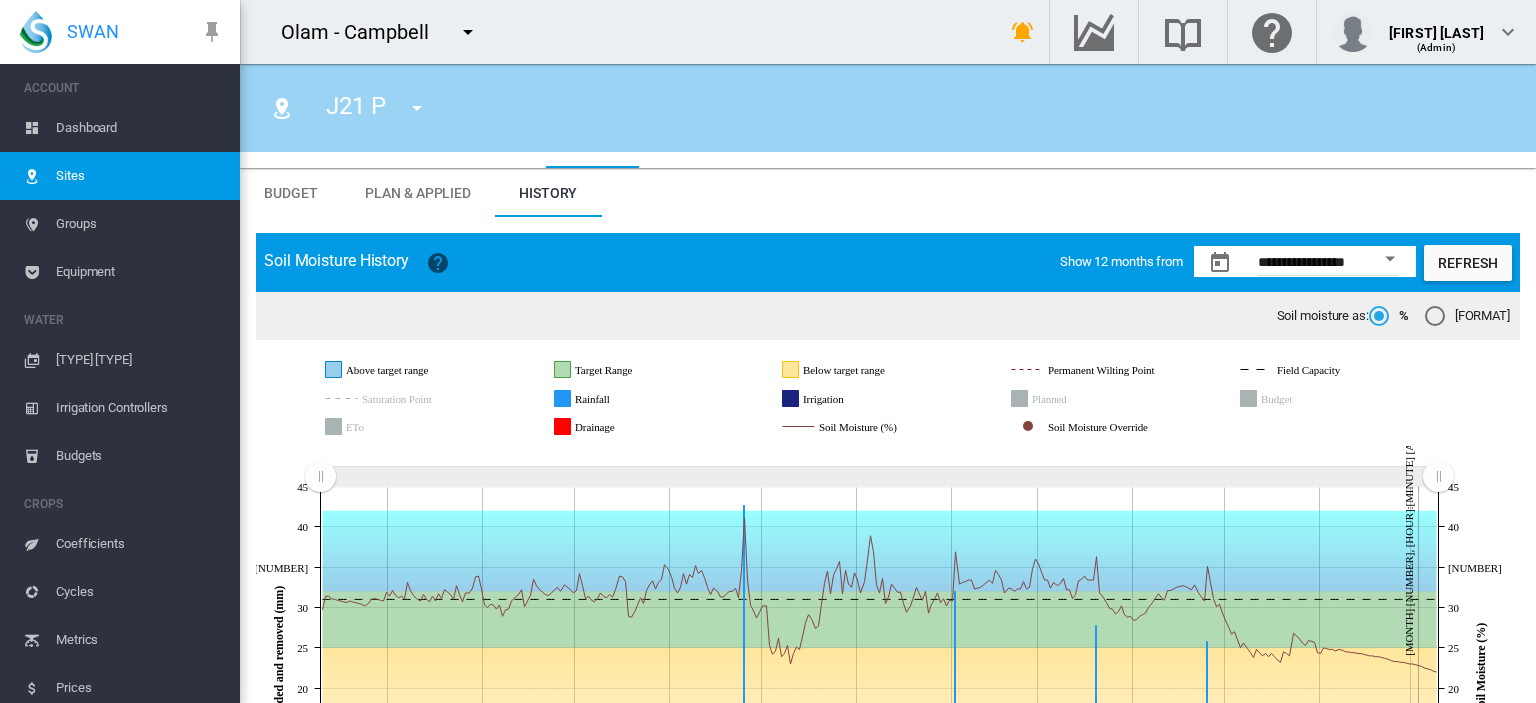 scroll, scrollTop: 227, scrollLeft: 0, axis: vertical 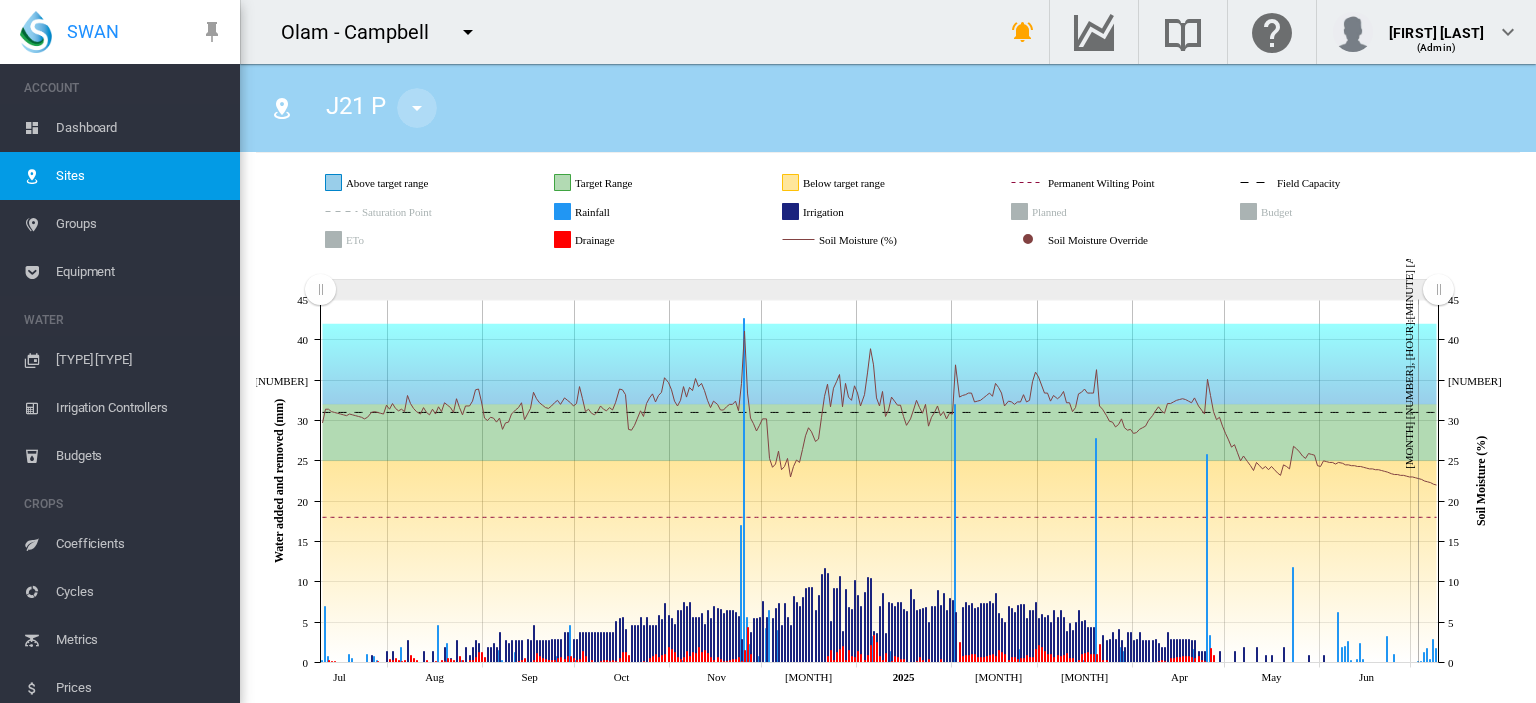 click at bounding box center (417, 108) 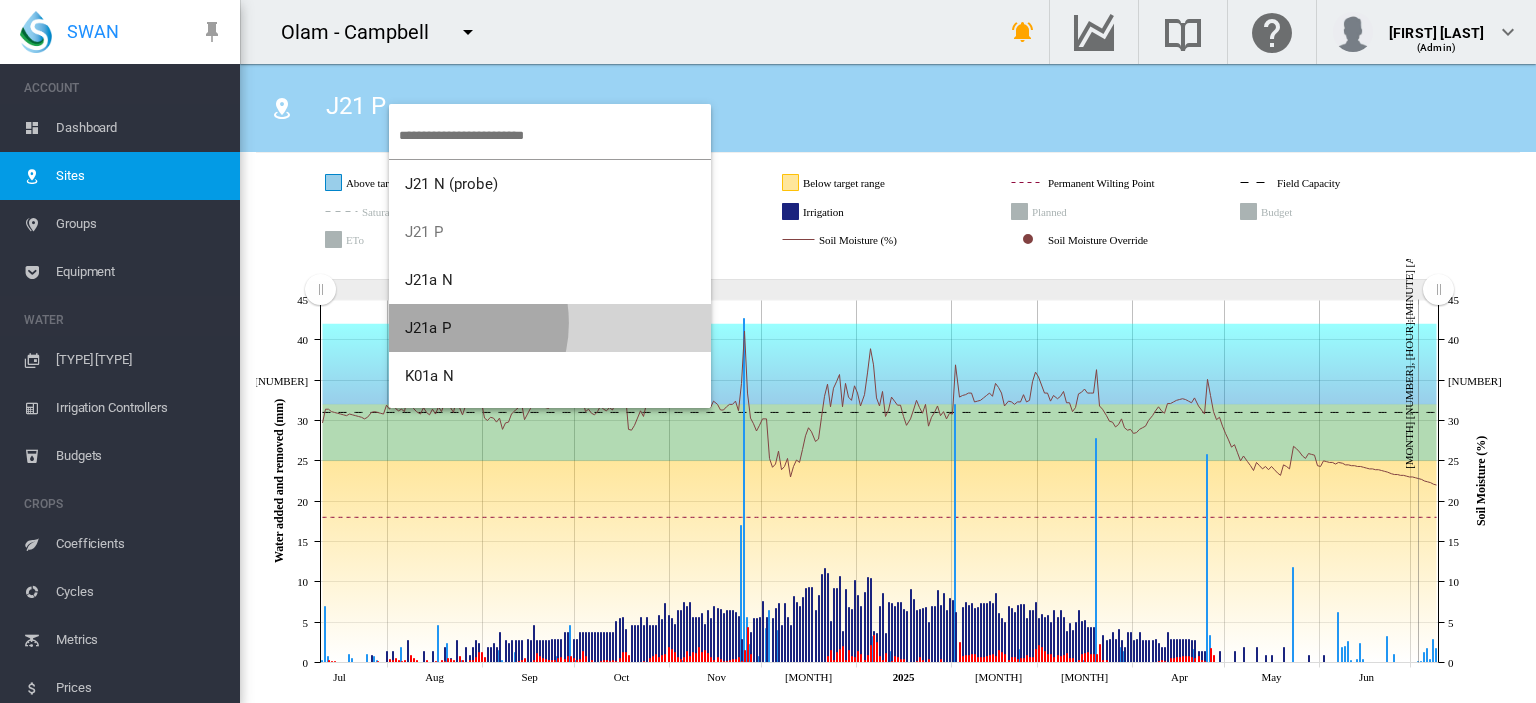 click on "[CODE] [DIRECTION]" at bounding box center (428, 328) 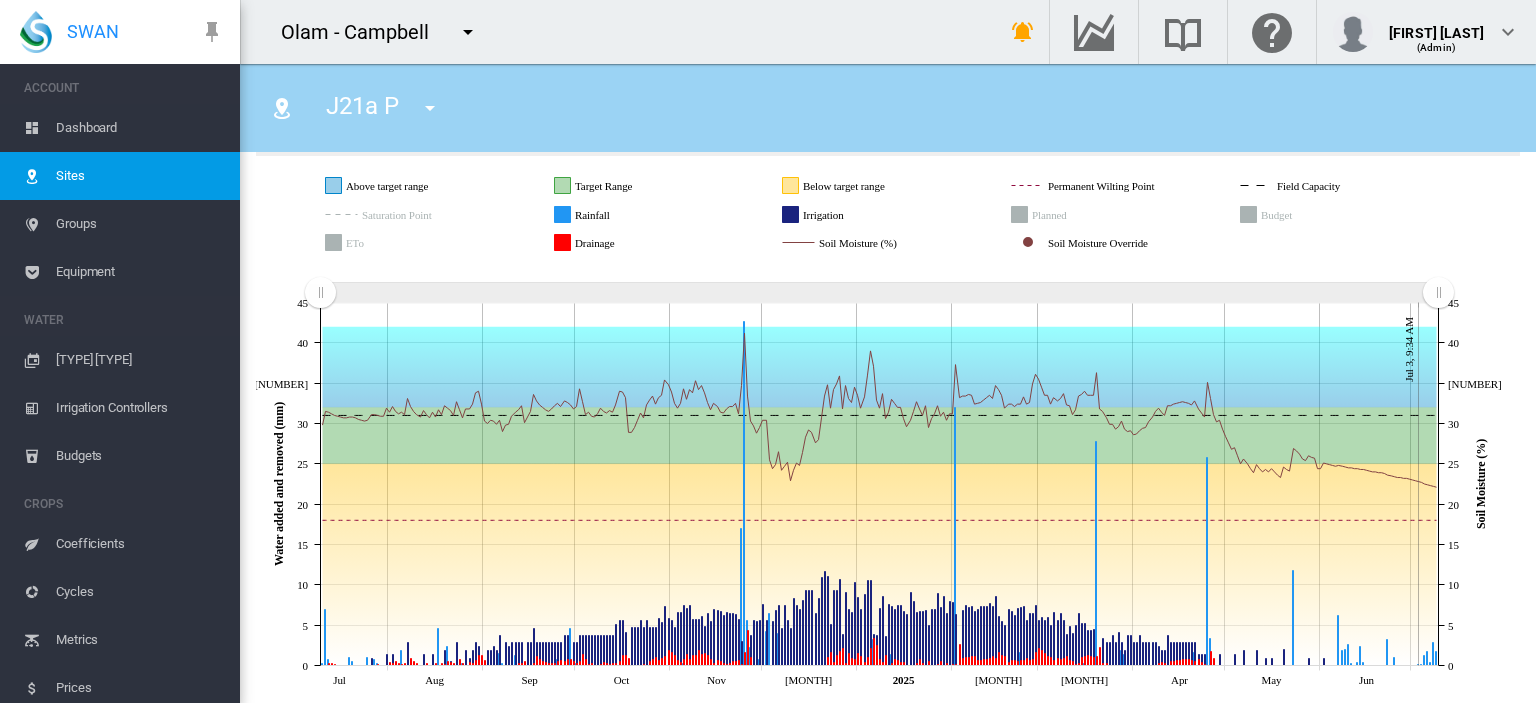 scroll, scrollTop: 221, scrollLeft: 0, axis: vertical 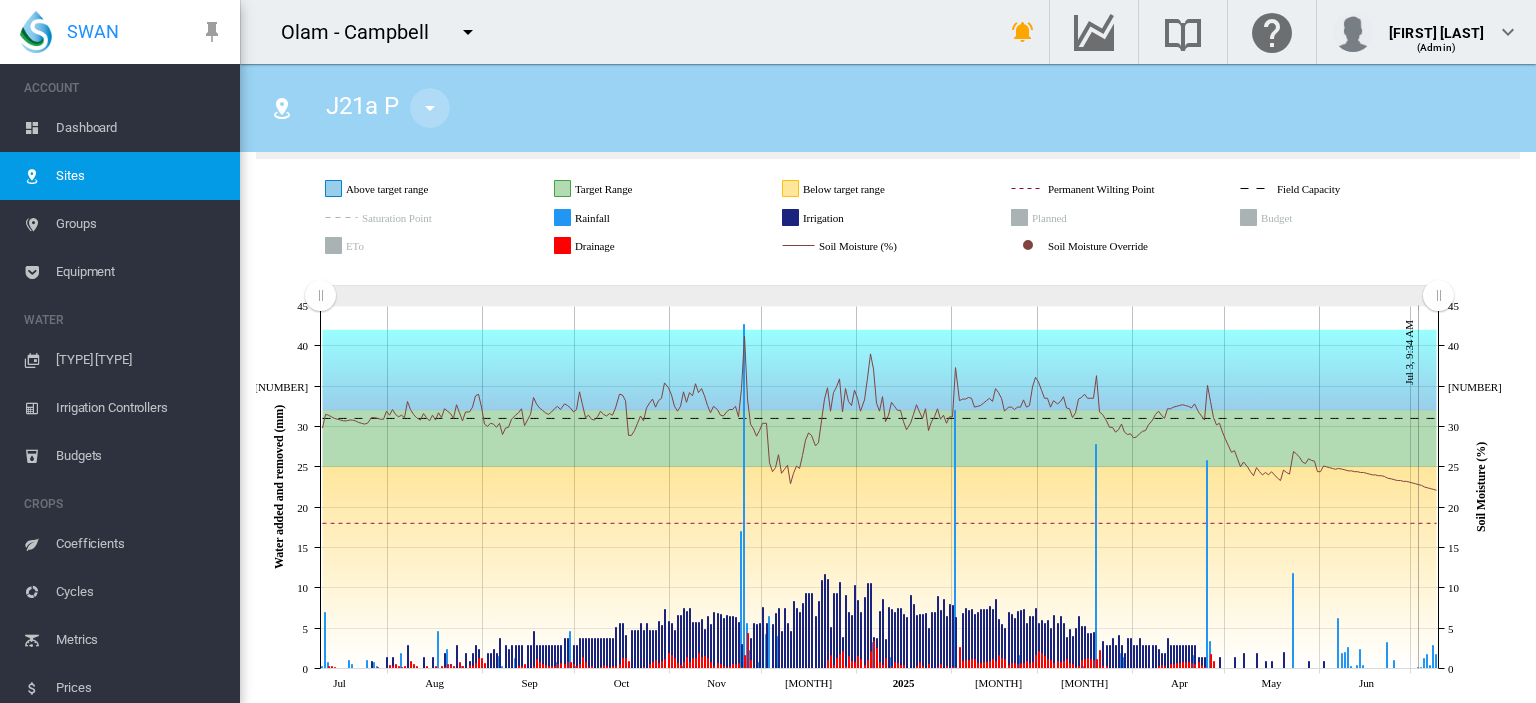 click at bounding box center [430, 108] 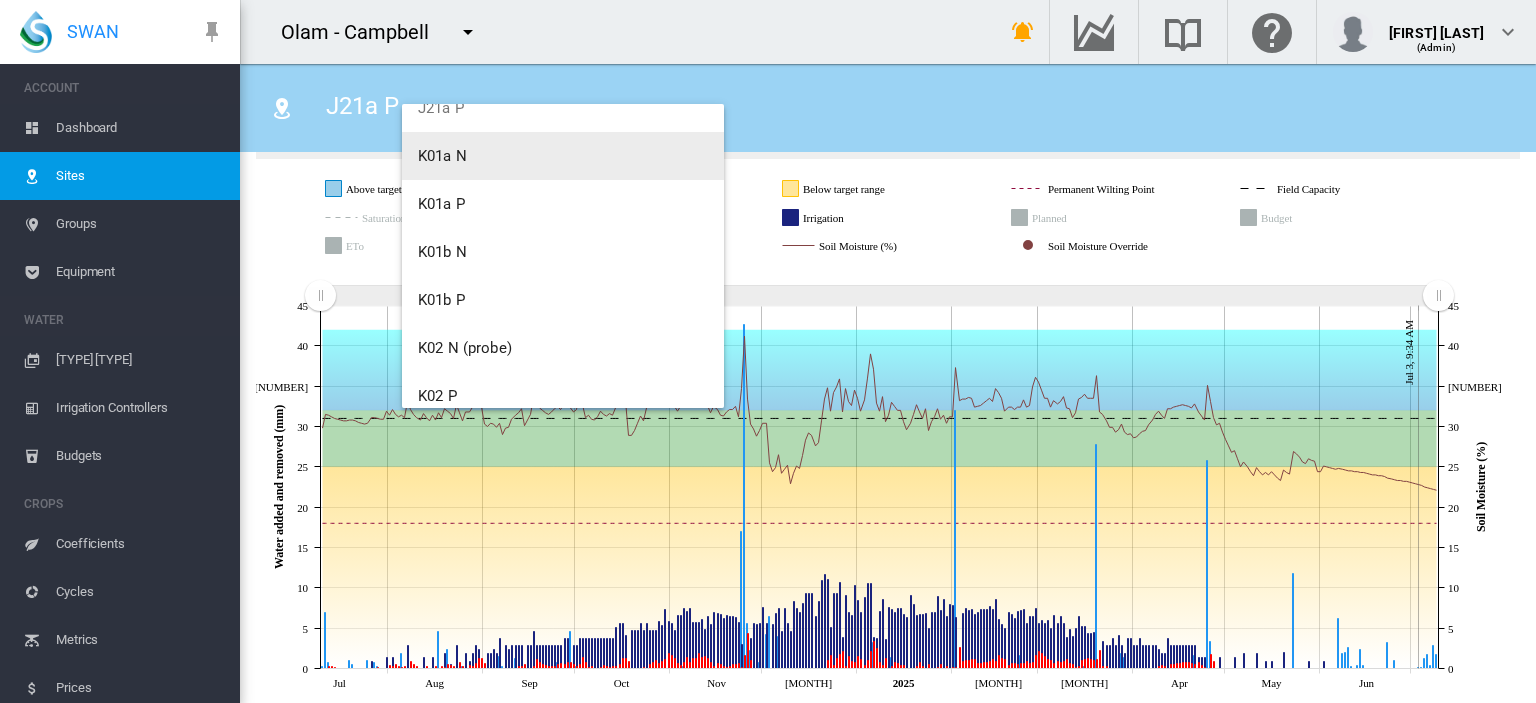 scroll, scrollTop: 240, scrollLeft: 0, axis: vertical 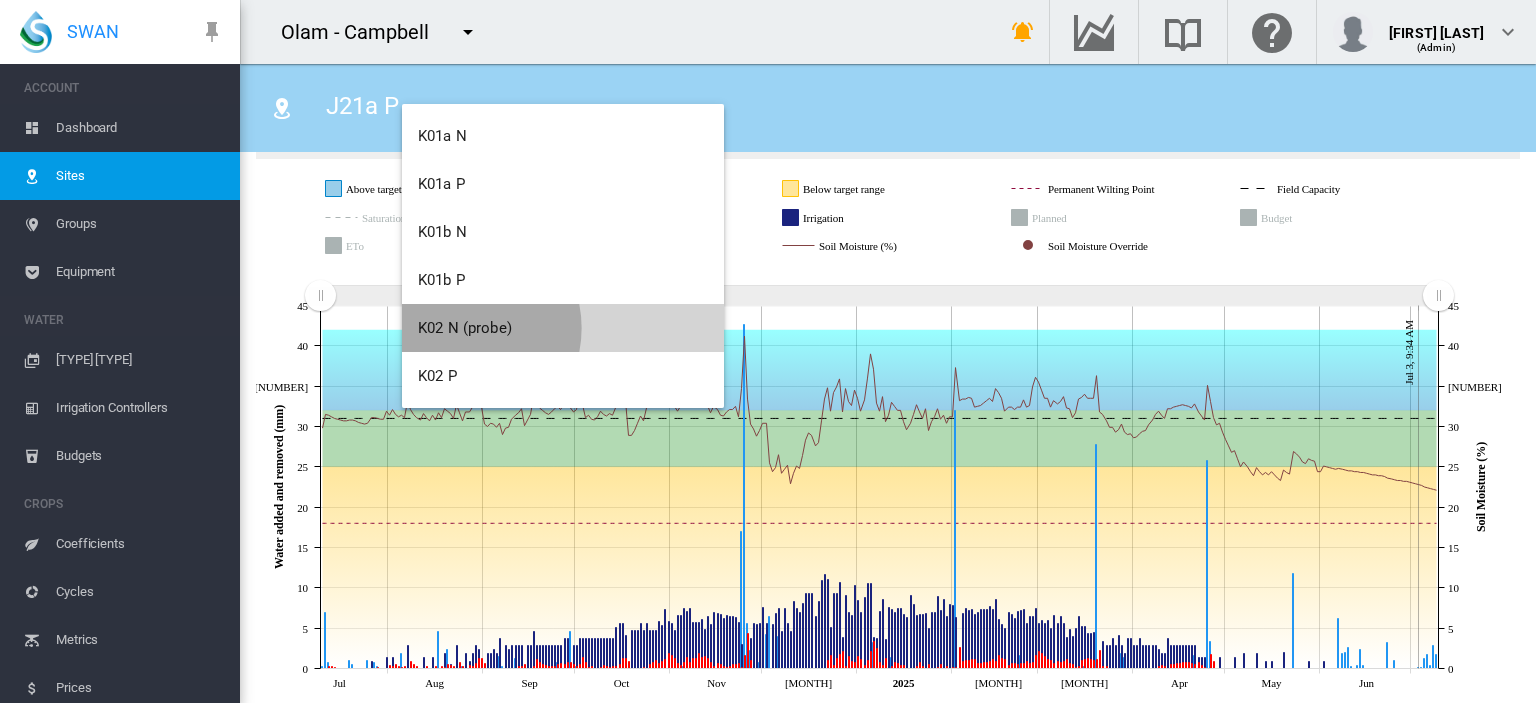 click on "[CODE] [DIRECTION] (probe)" at bounding box center [465, 328] 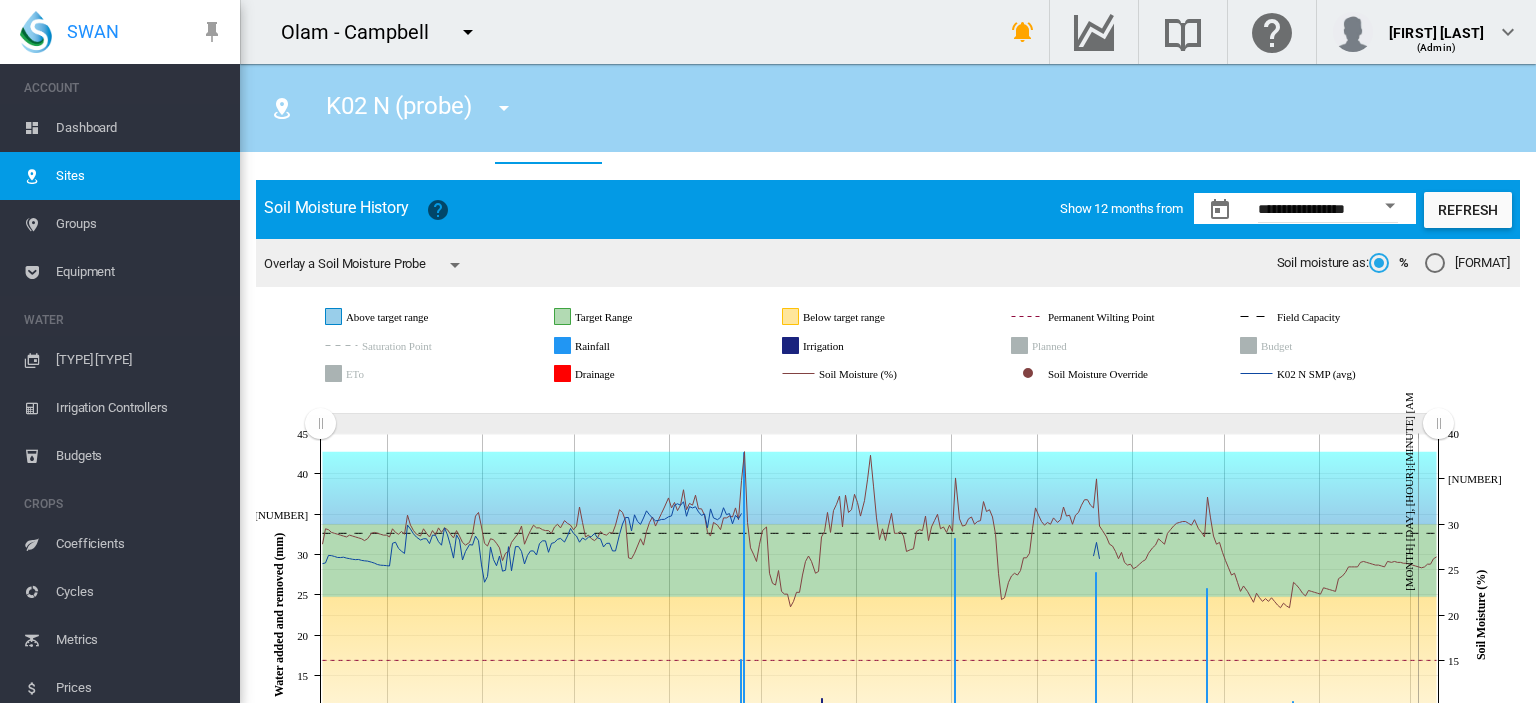 scroll, scrollTop: 146, scrollLeft: 0, axis: vertical 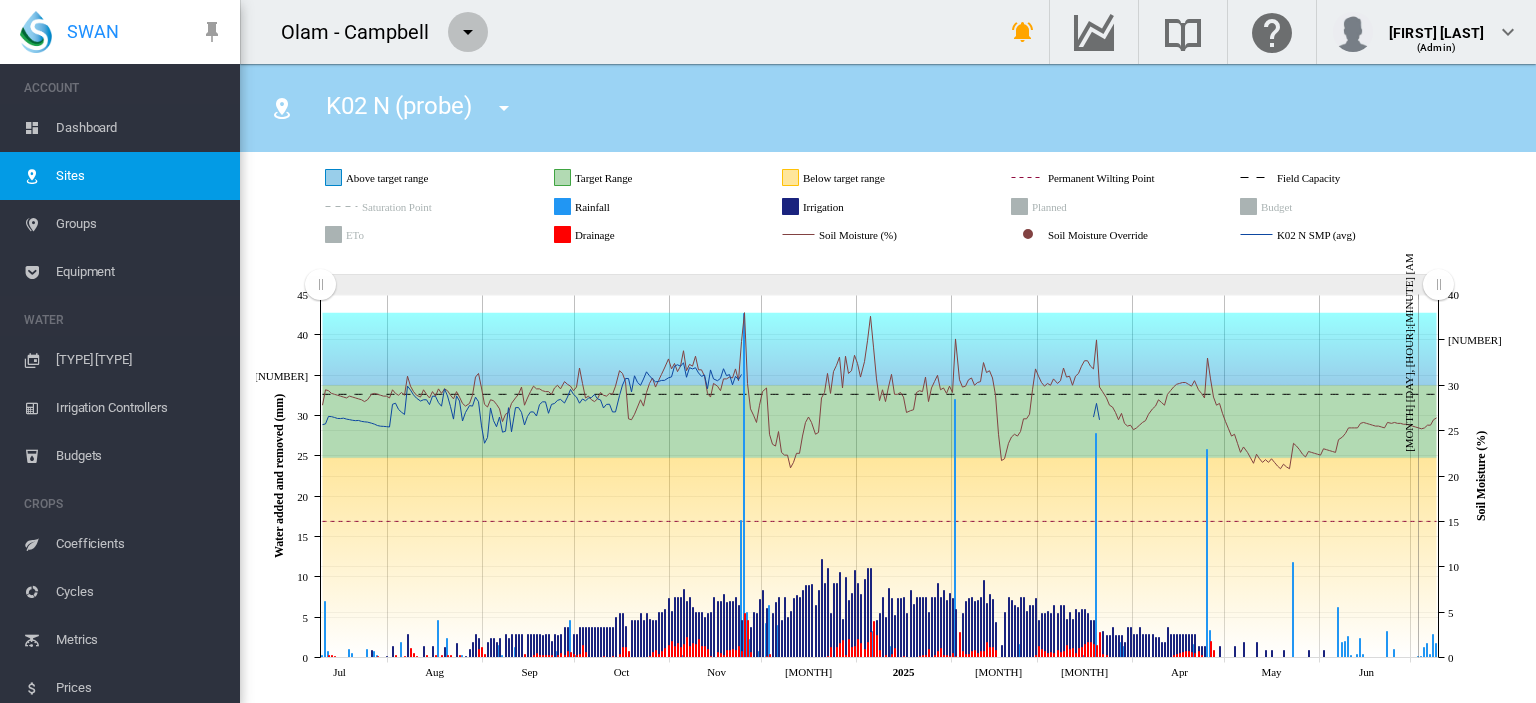 click at bounding box center (468, 32) 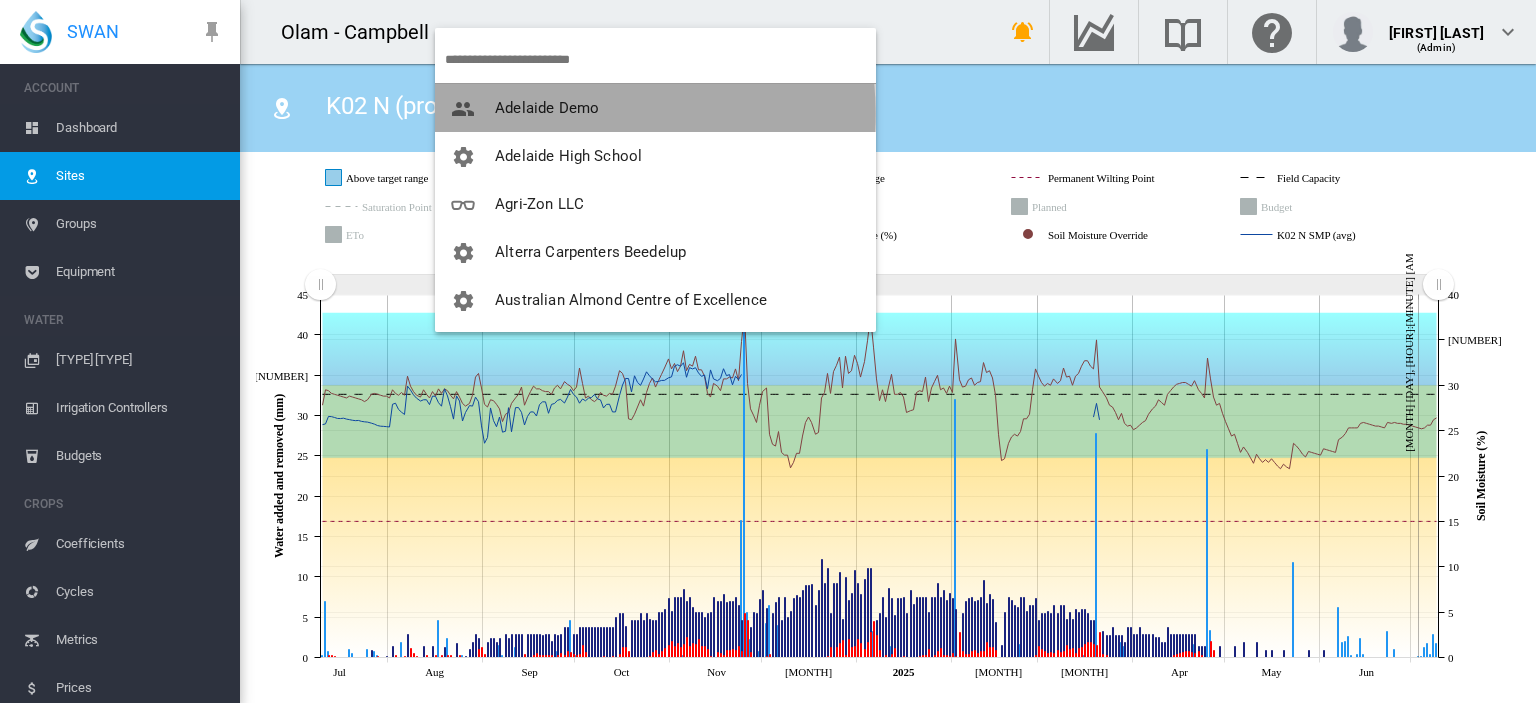 click on "Adelaide Demo" at bounding box center (547, 108) 